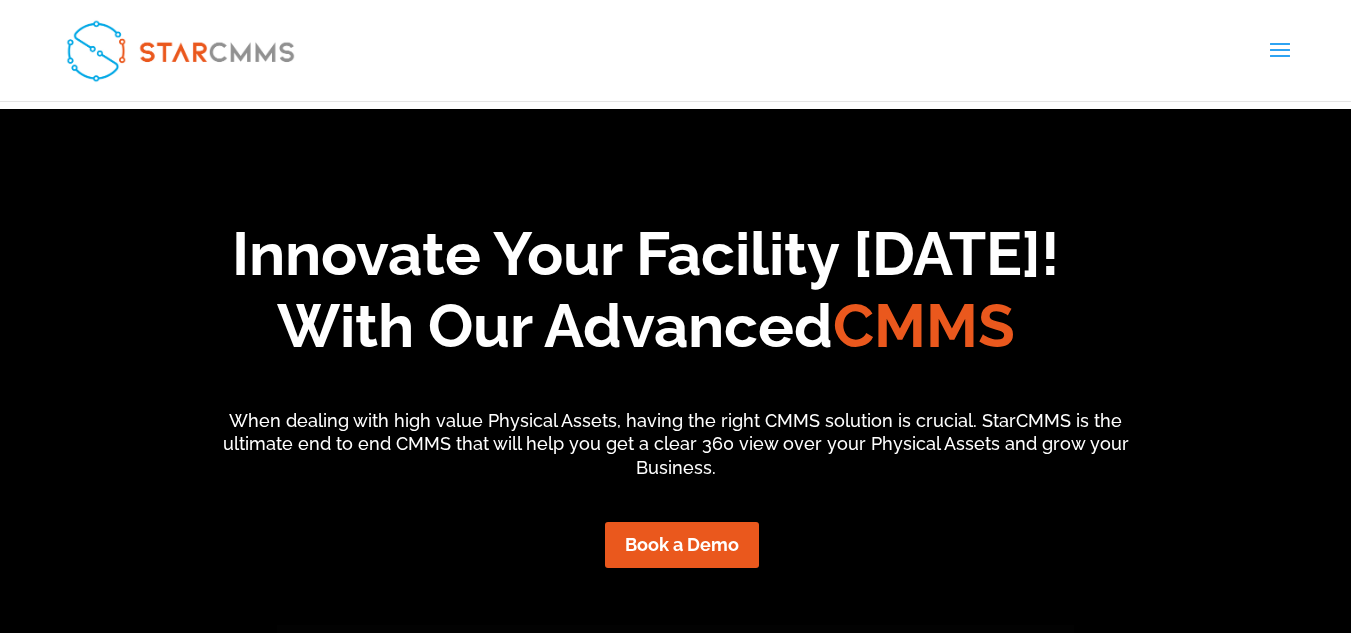 scroll, scrollTop: 8000, scrollLeft: 0, axis: vertical 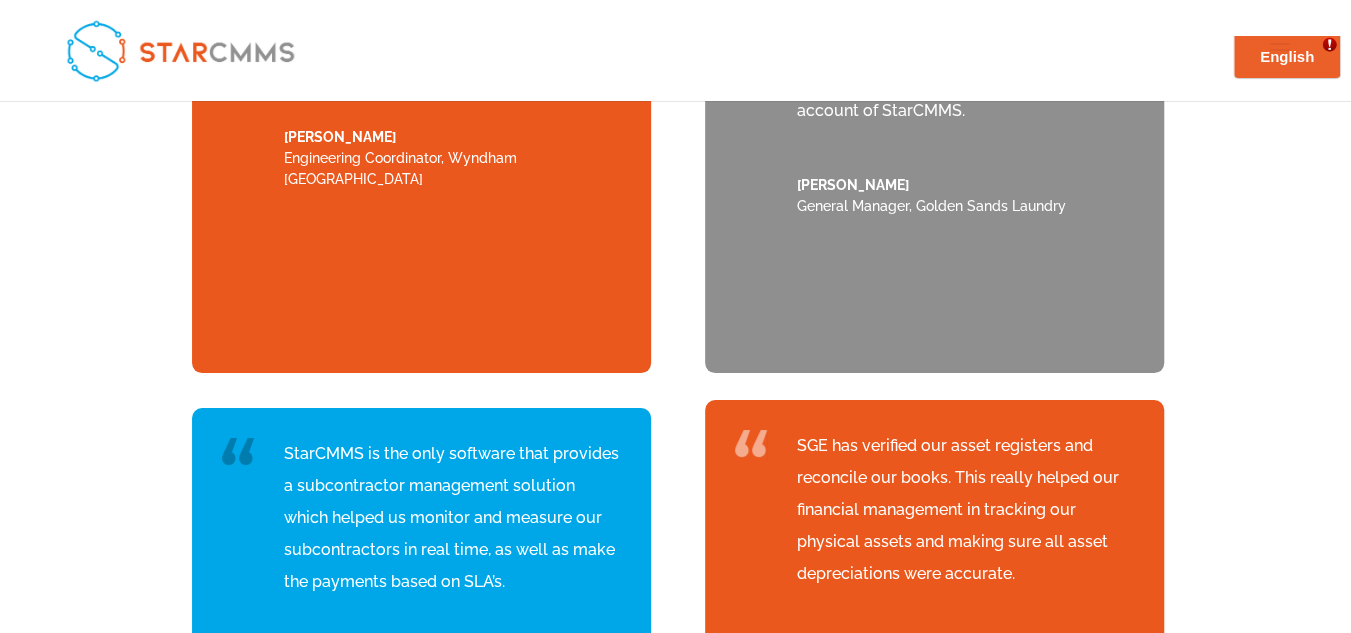 click on "Request Software Demo" at bounding box center (0, 0) 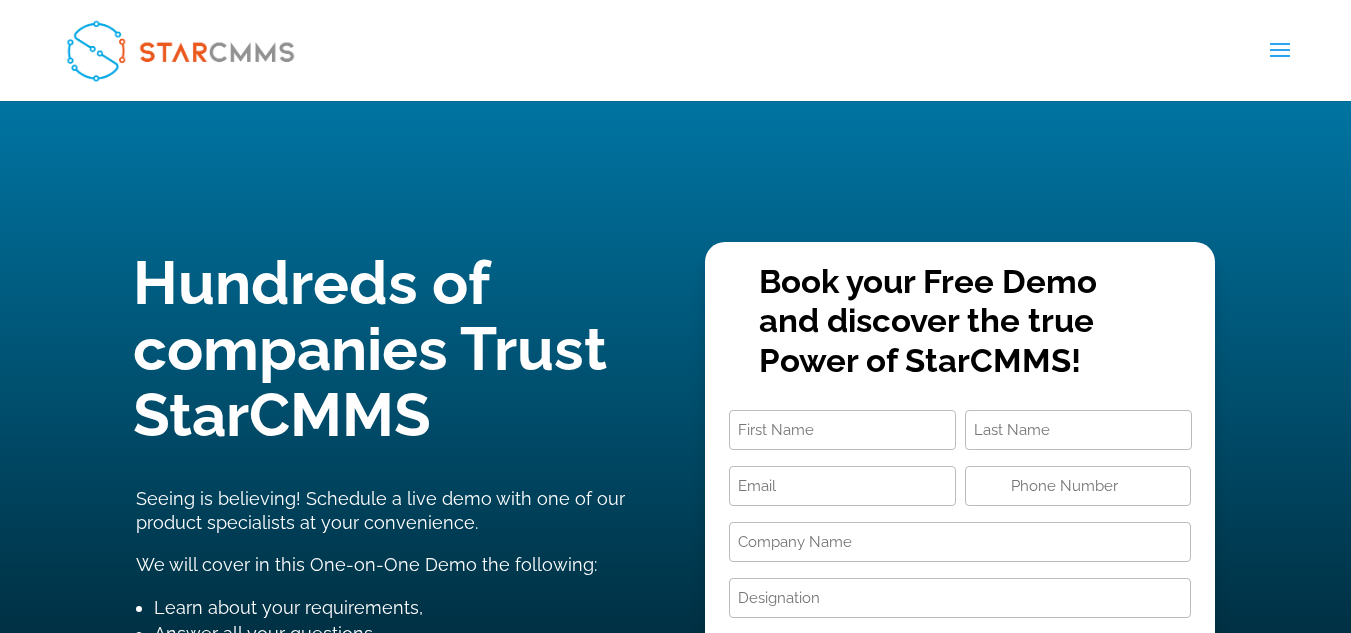 scroll, scrollTop: 0, scrollLeft: 0, axis: both 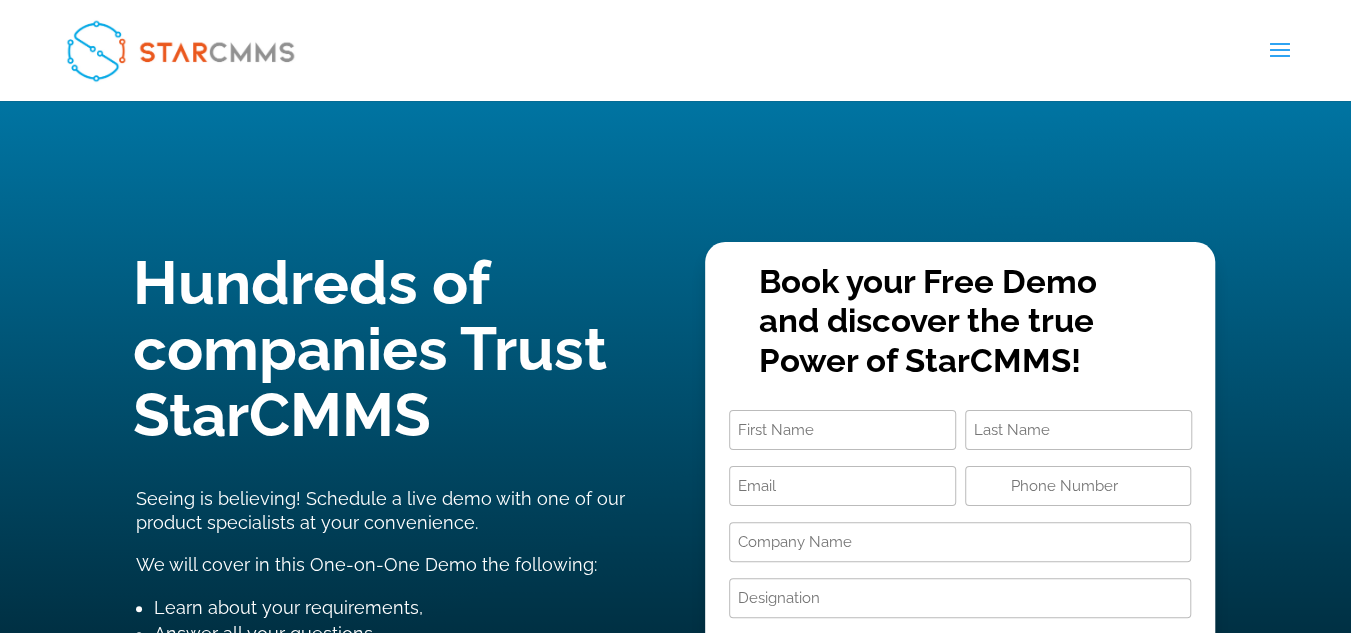 type on "+1" 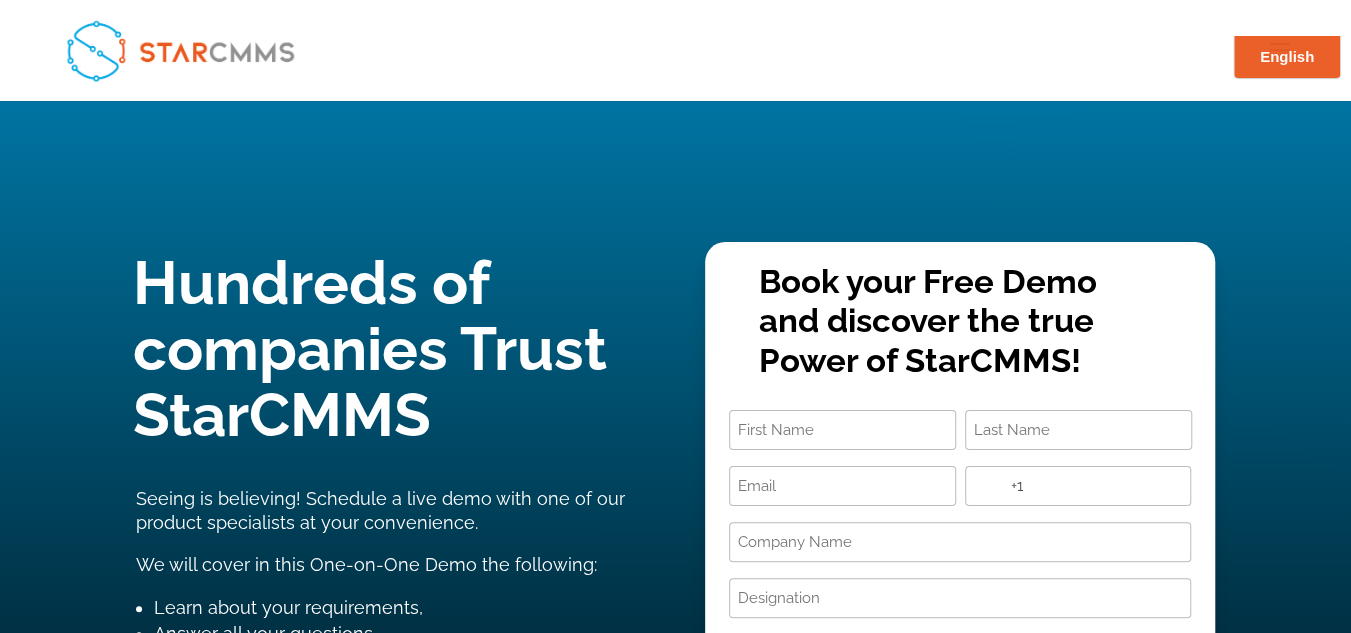 scroll, scrollTop: 0, scrollLeft: 0, axis: both 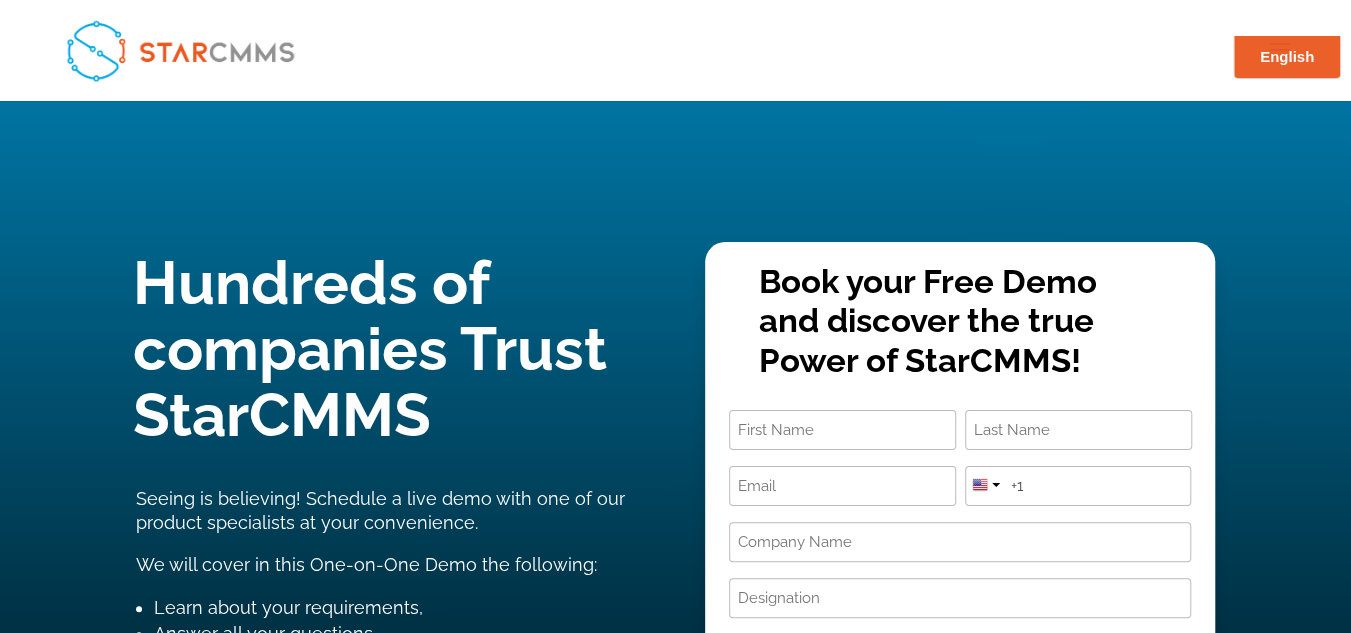 click on "First" at bounding box center (842, 430) 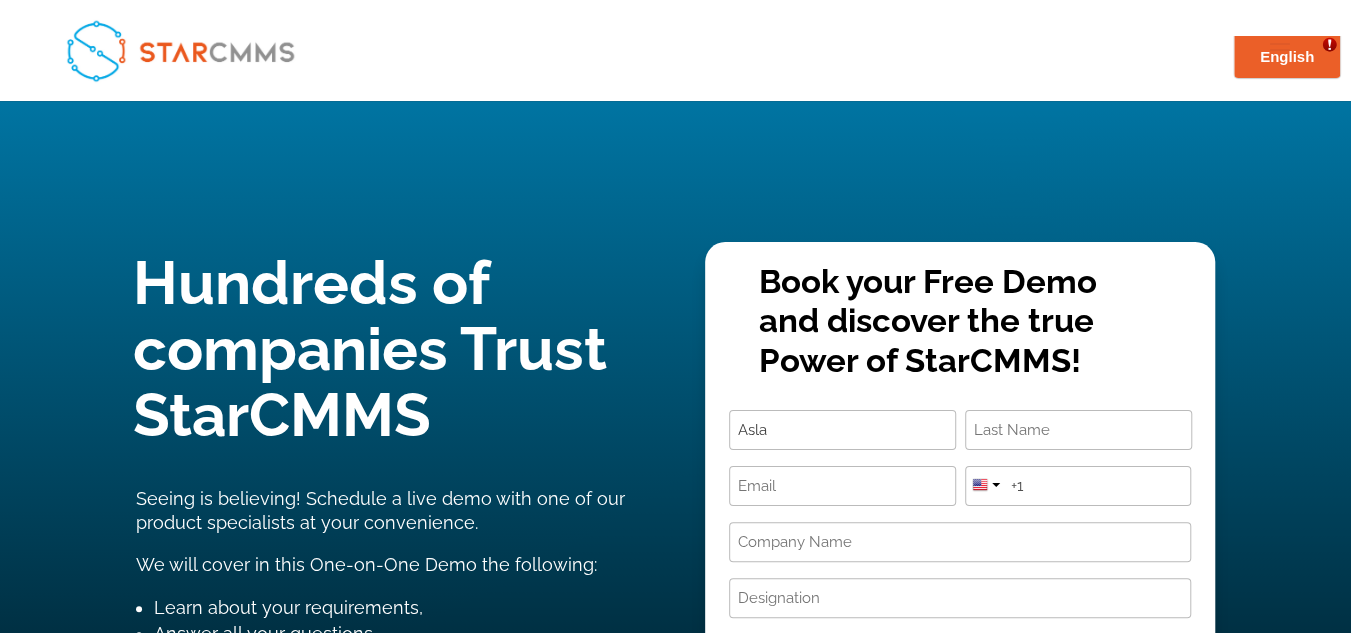 scroll, scrollTop: 0, scrollLeft: 0, axis: both 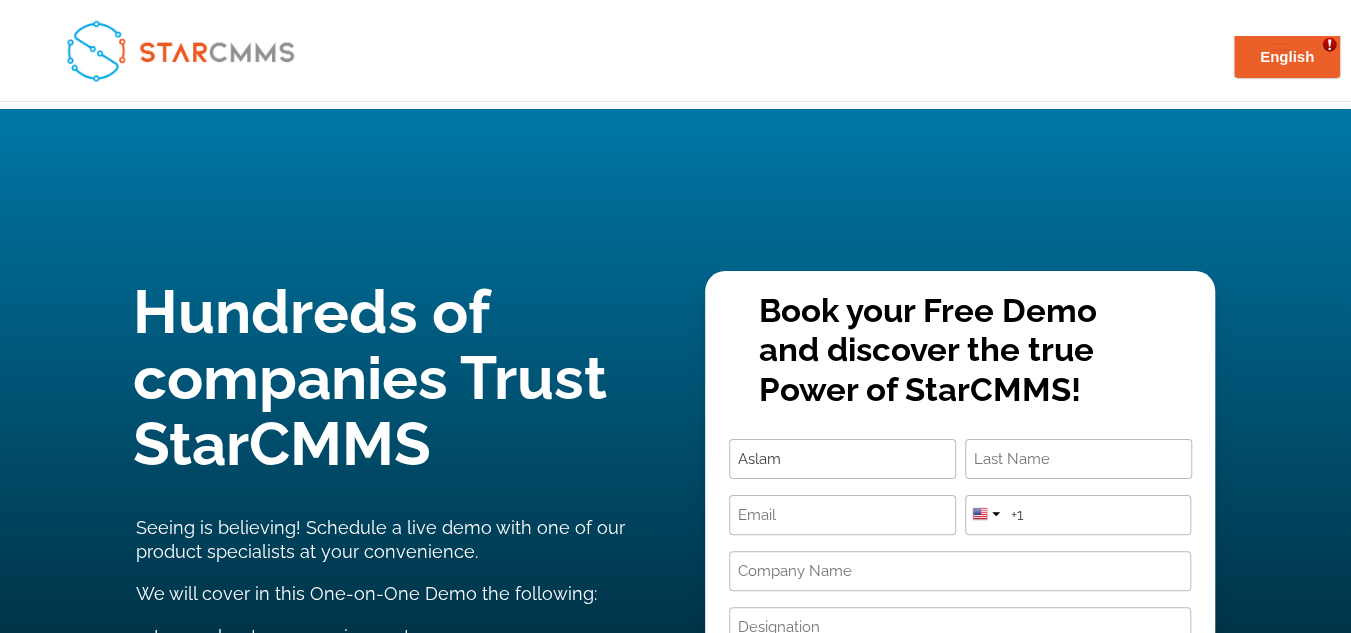 type on "Aslam" 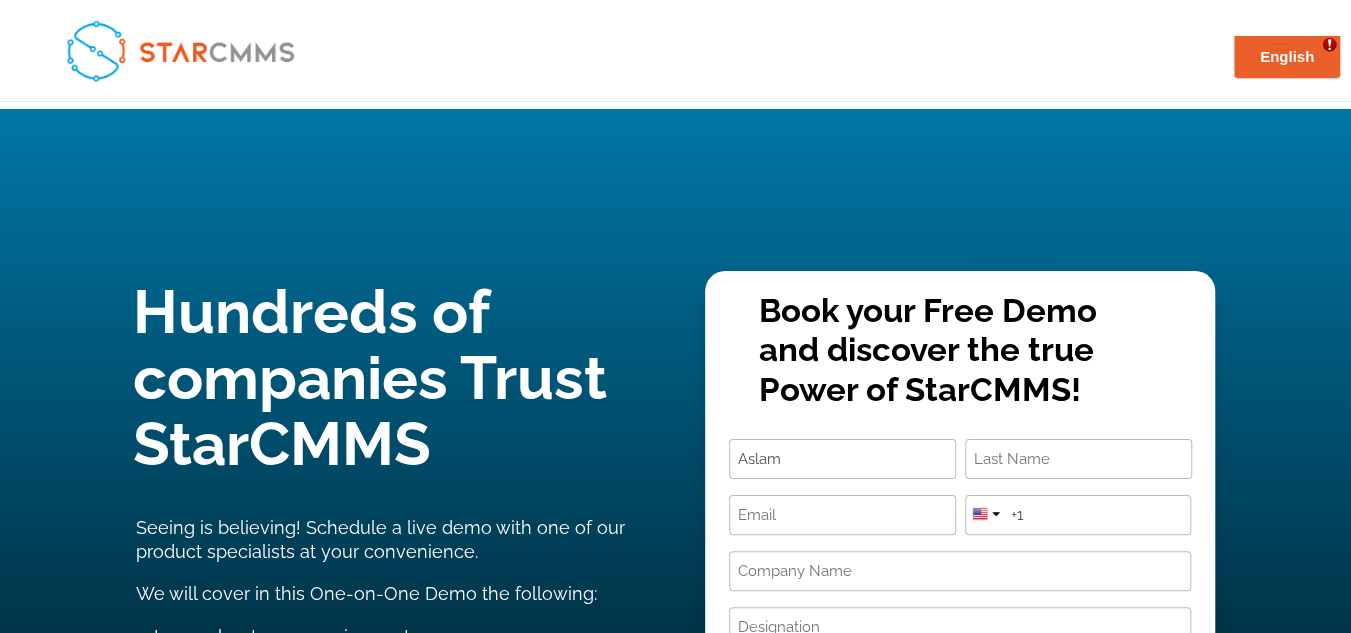 click on "Book your Free Demo and discover the true Power of StarCMMS!
Book your Free Demo and discover the true Power of StarCMMS!
Name (Required)
Aslam
First
Last
Email (Required)
Phone Number (Required) United States +1 United Kingdom +44 +93 +355" at bounding box center (960, 563) 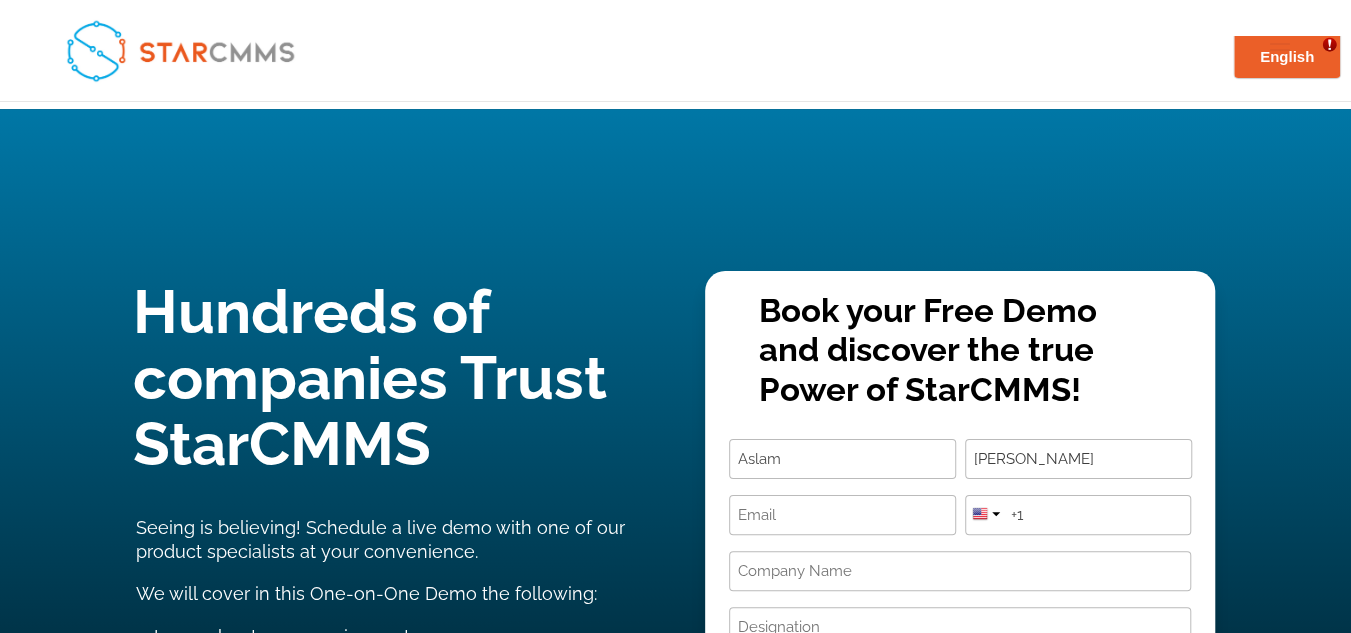 type on "Musthafa" 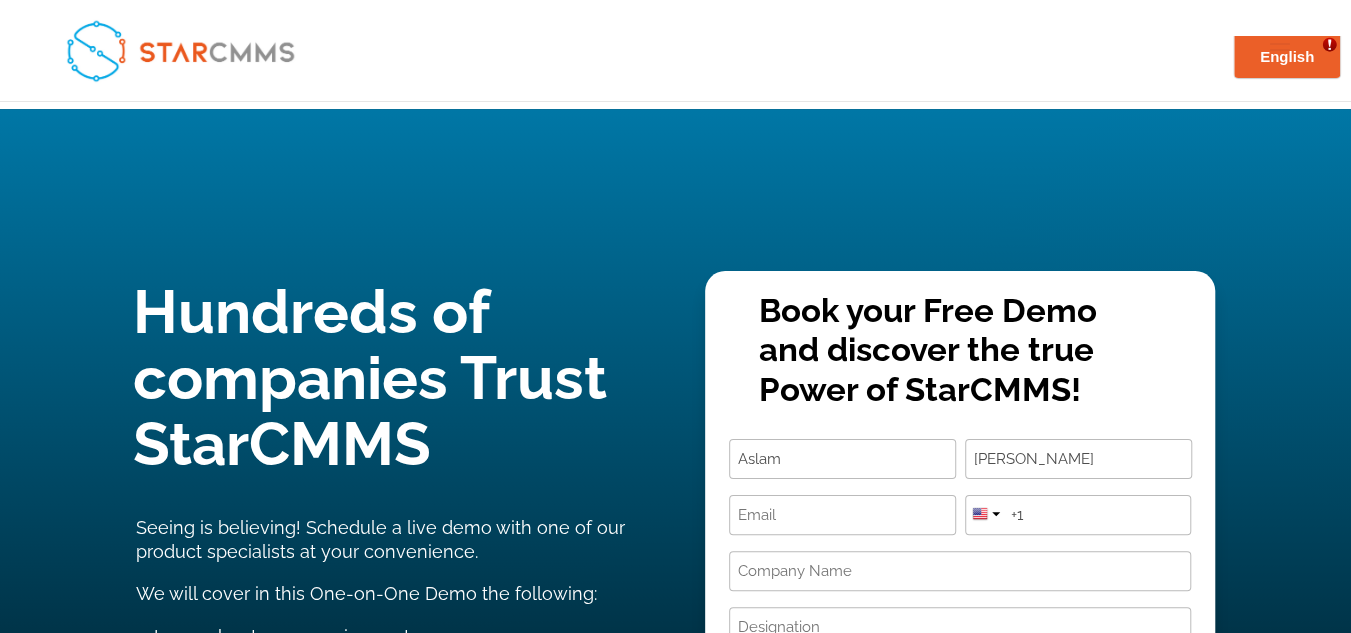 drag, startPoint x: 789, startPoint y: 439, endPoint x: 783, endPoint y: 429, distance: 11.661903 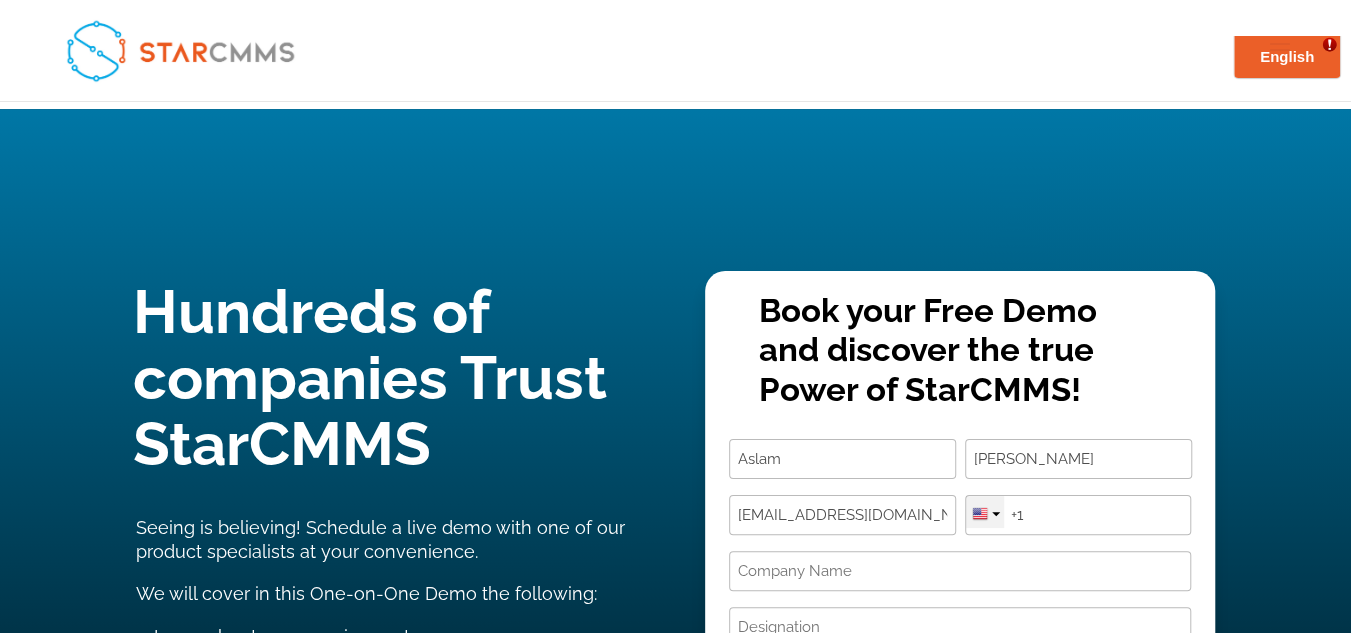 type on "aslam@tecprosoluions.com" 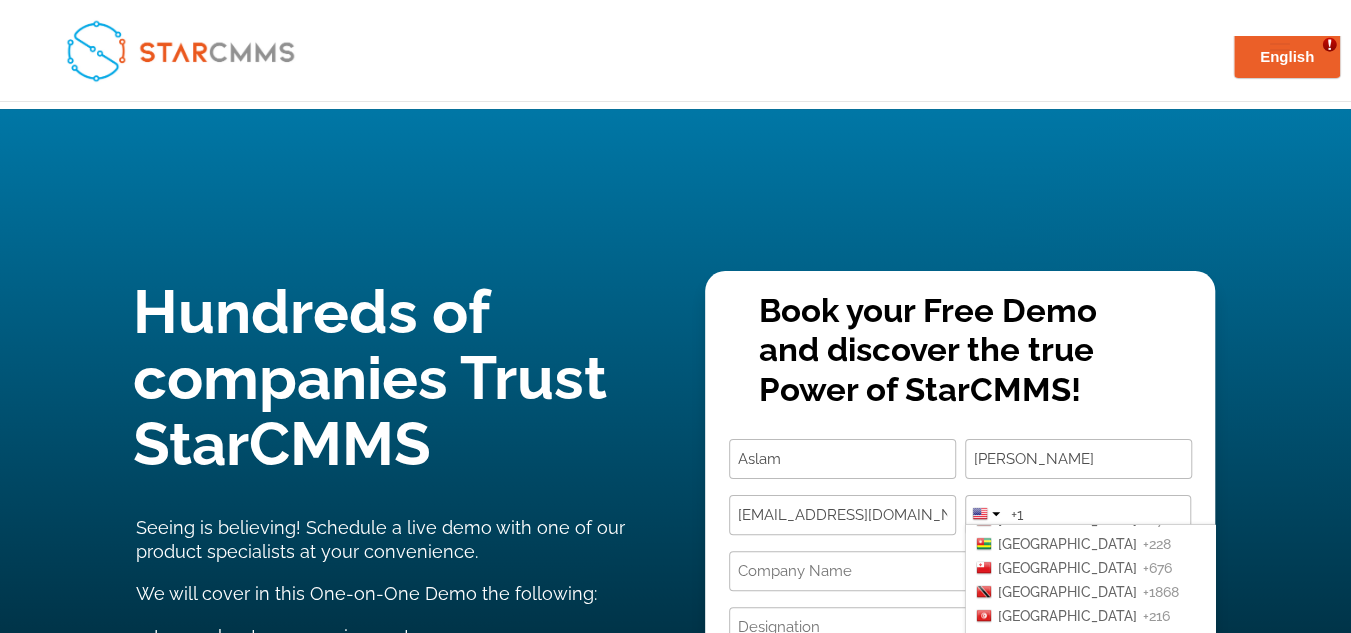 scroll, scrollTop: 4828, scrollLeft: 0, axis: vertical 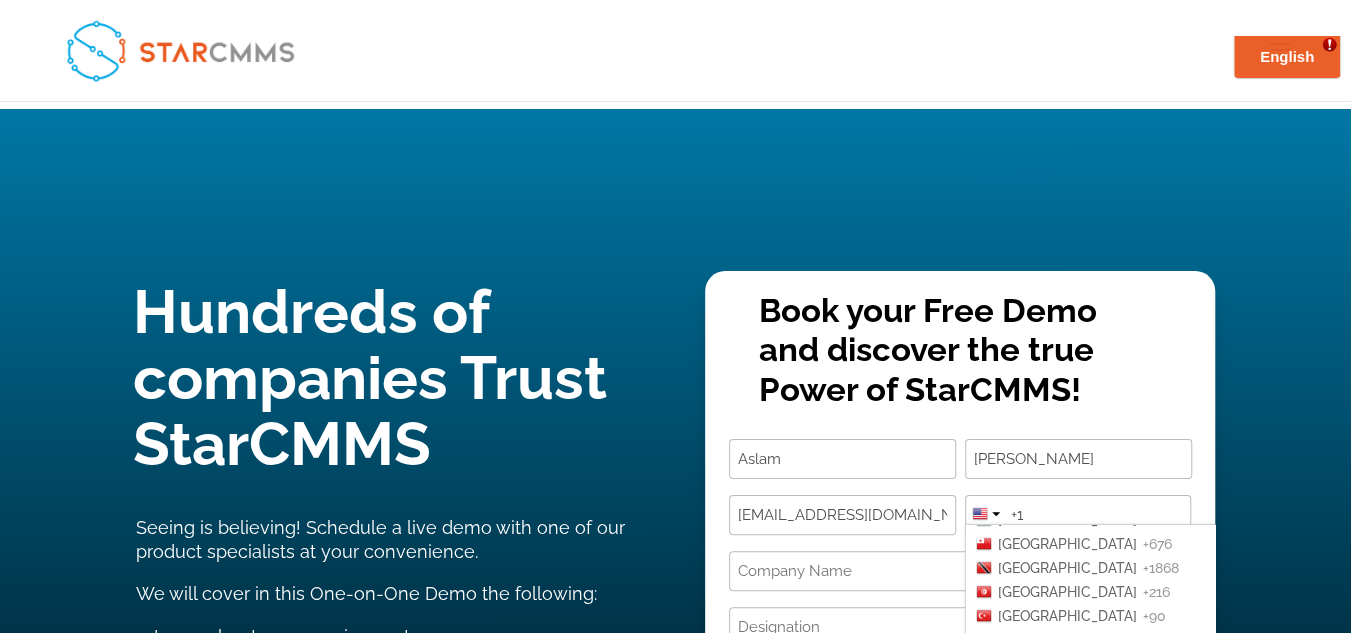 click on "United Arab Emirates" at bounding box center [1067, 760] 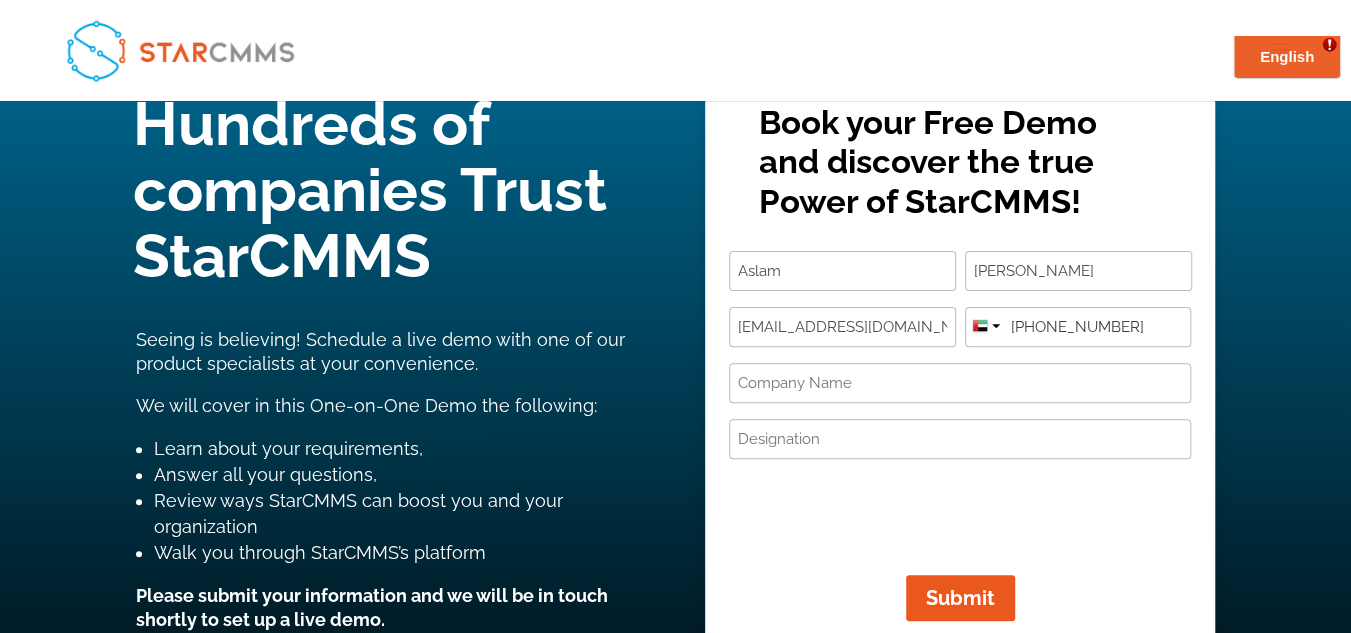 scroll, scrollTop: 200, scrollLeft: 0, axis: vertical 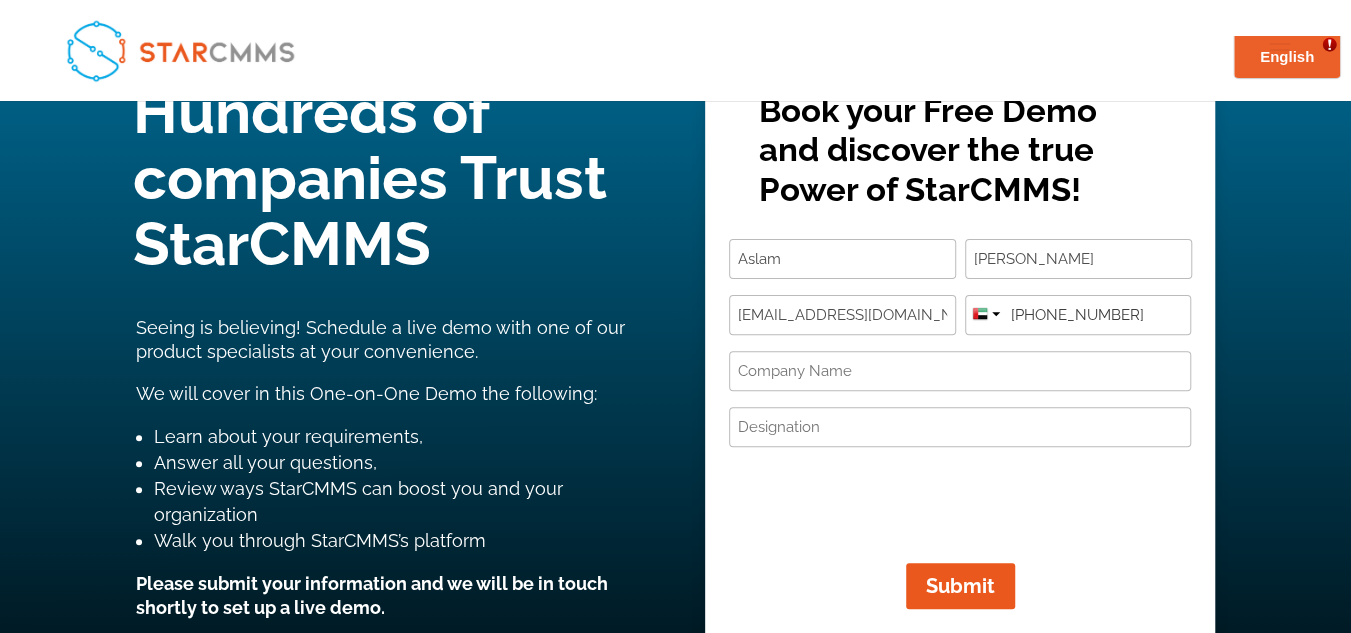 type on "+971 551214630" 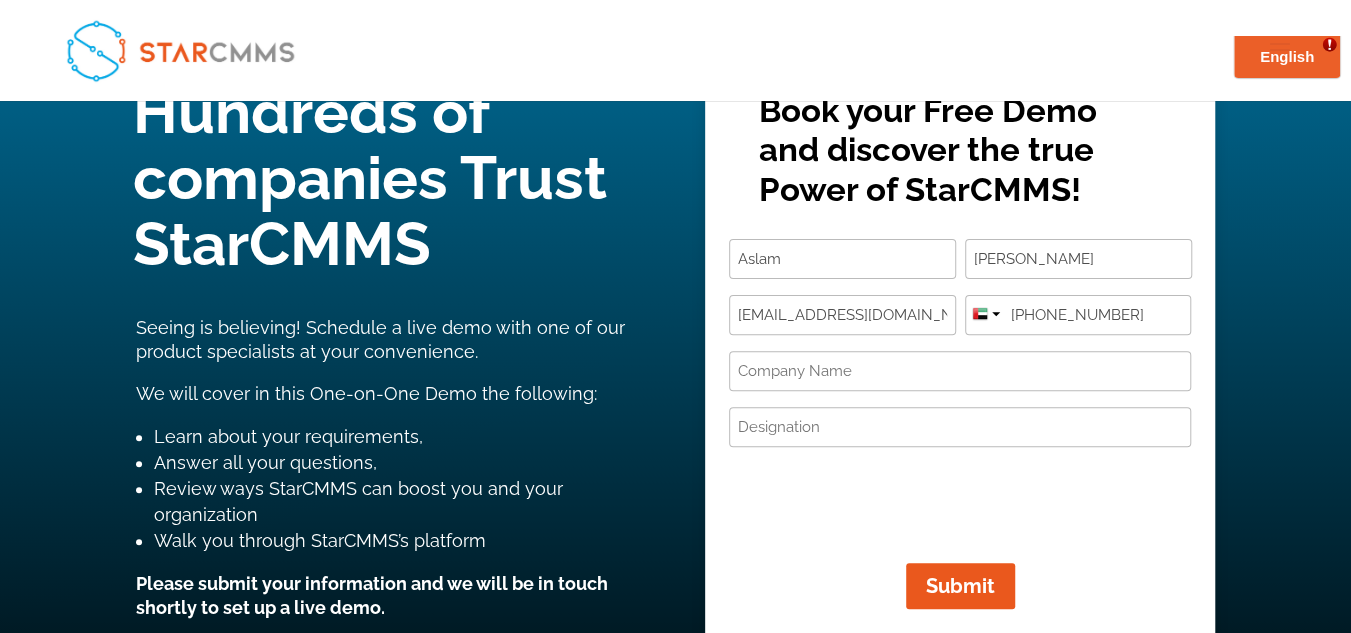click on "Company Name (Required)" at bounding box center (960, 371) 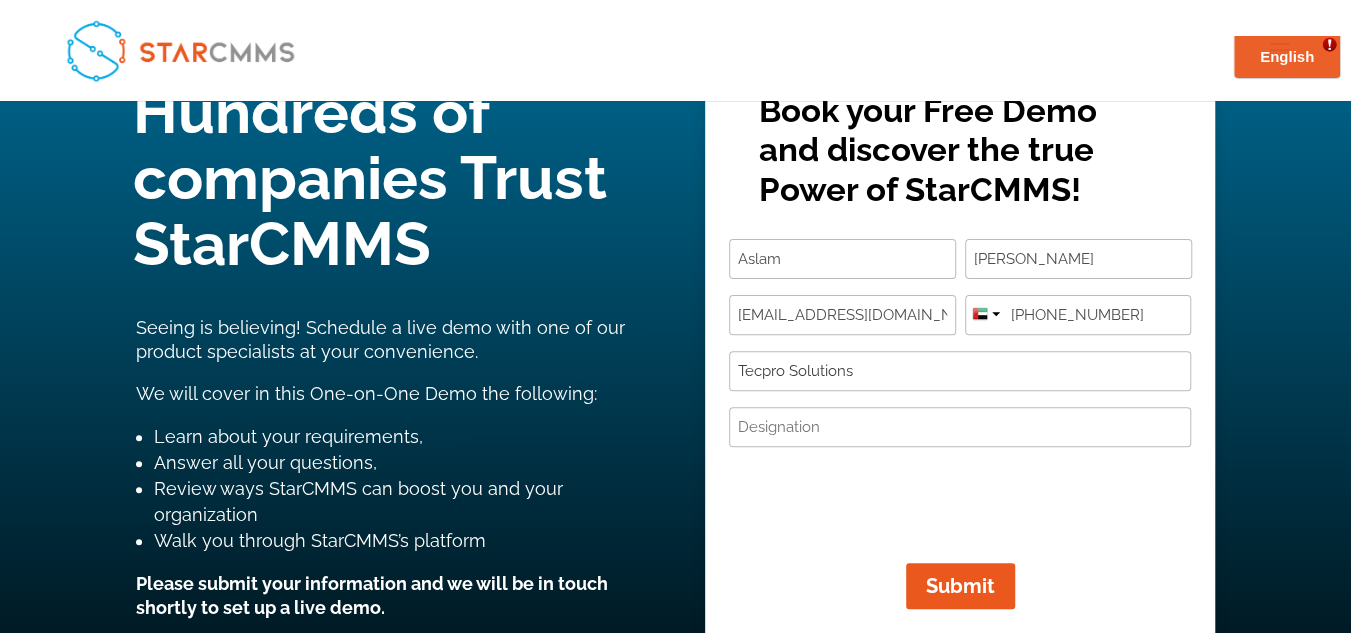 type on "Tecpro Solutions" 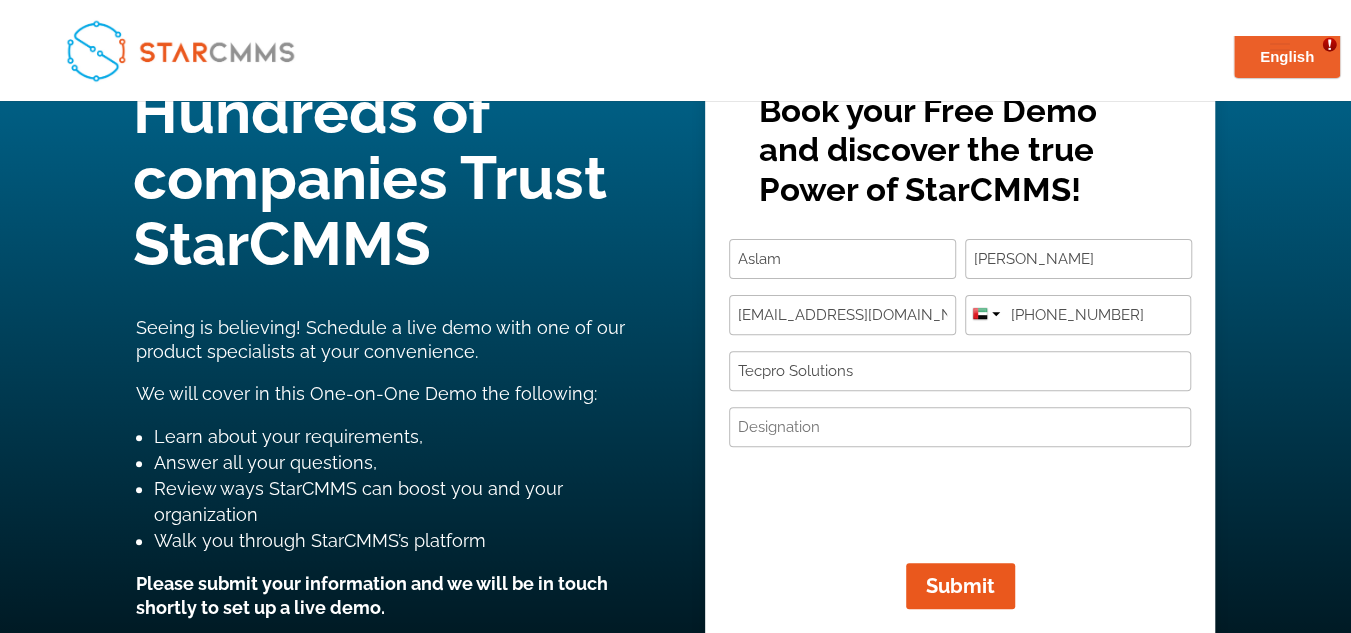 click on "Designation (Required)" at bounding box center [960, 427] 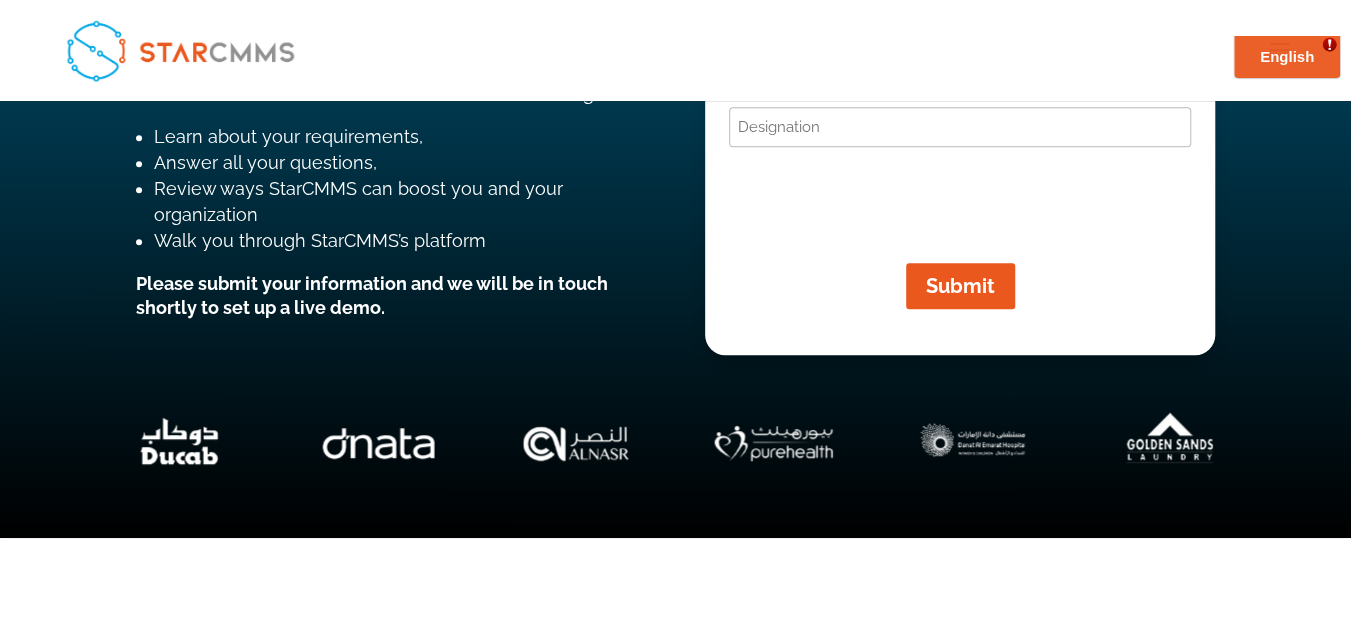 scroll, scrollTop: 400, scrollLeft: 0, axis: vertical 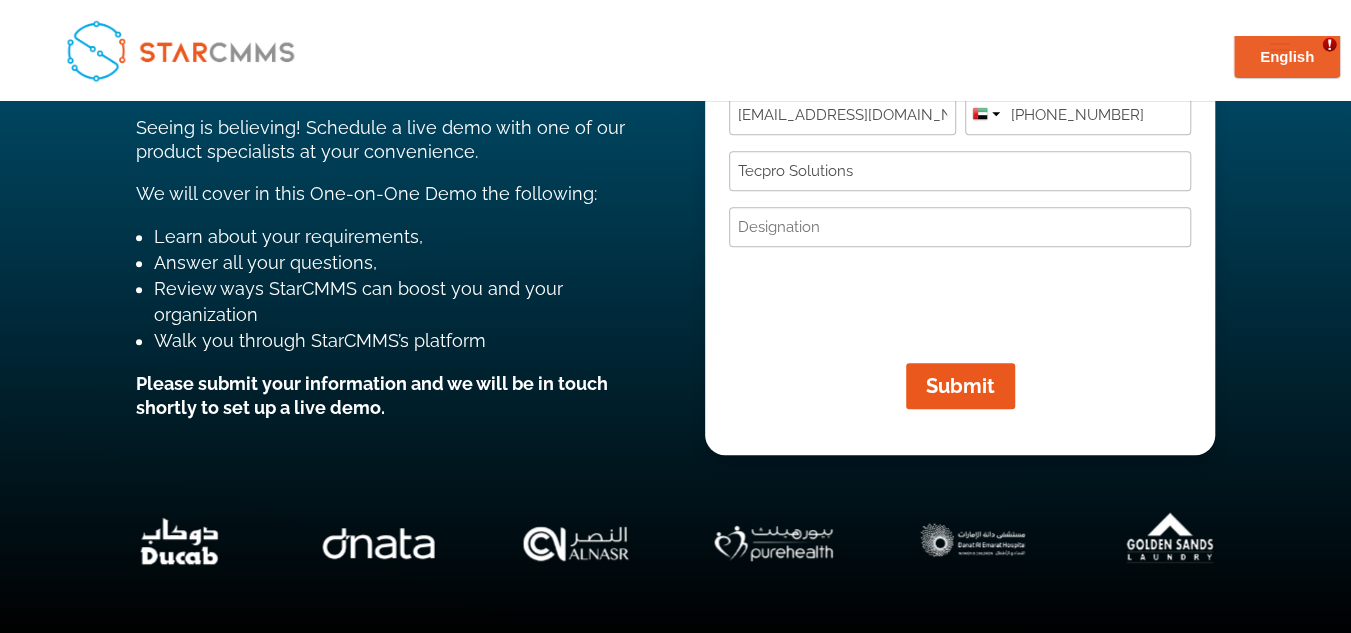 click on "Designation (Required)" at bounding box center [960, 227] 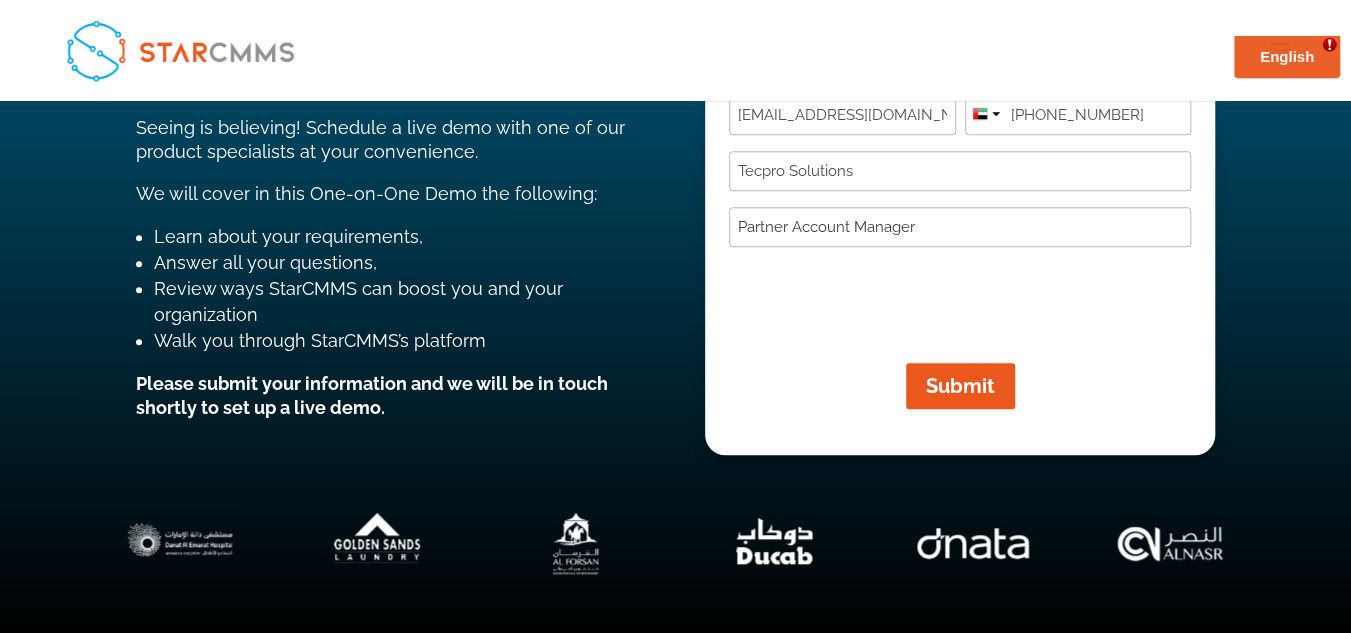 type on "Partner Account Manager" 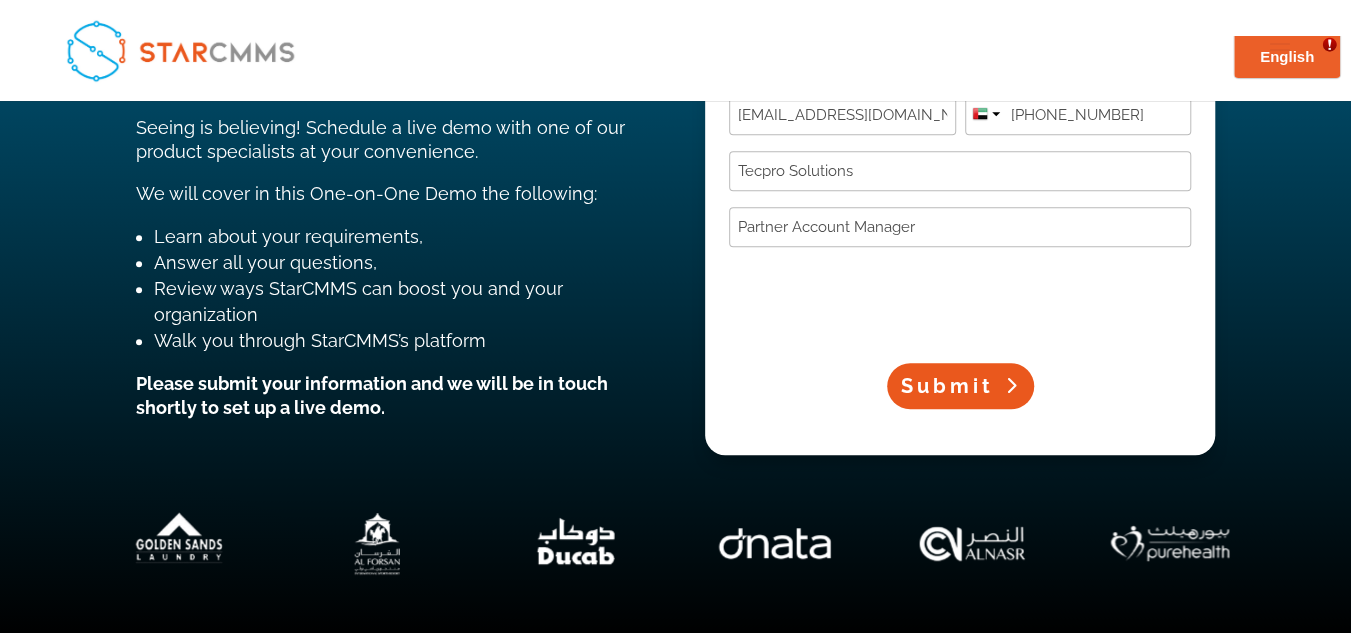 click on "Submit" at bounding box center (947, 386) 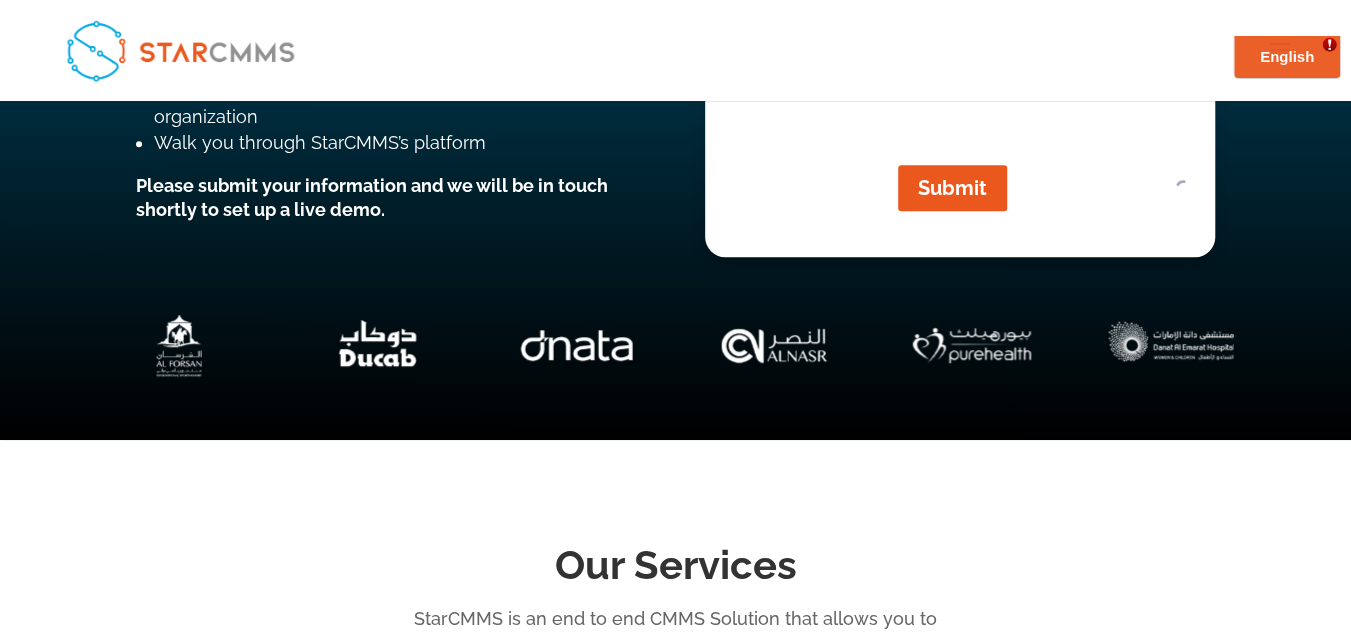 scroll, scrollTop: 600, scrollLeft: 0, axis: vertical 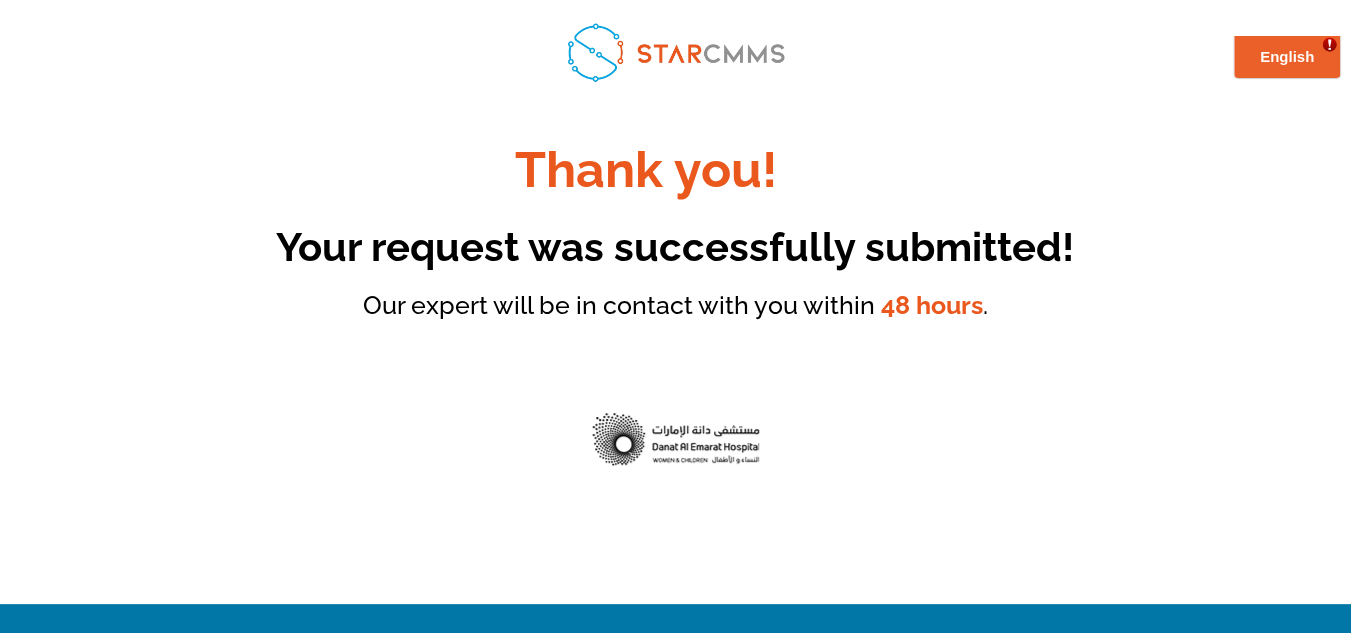 click at bounding box center [676, 52] 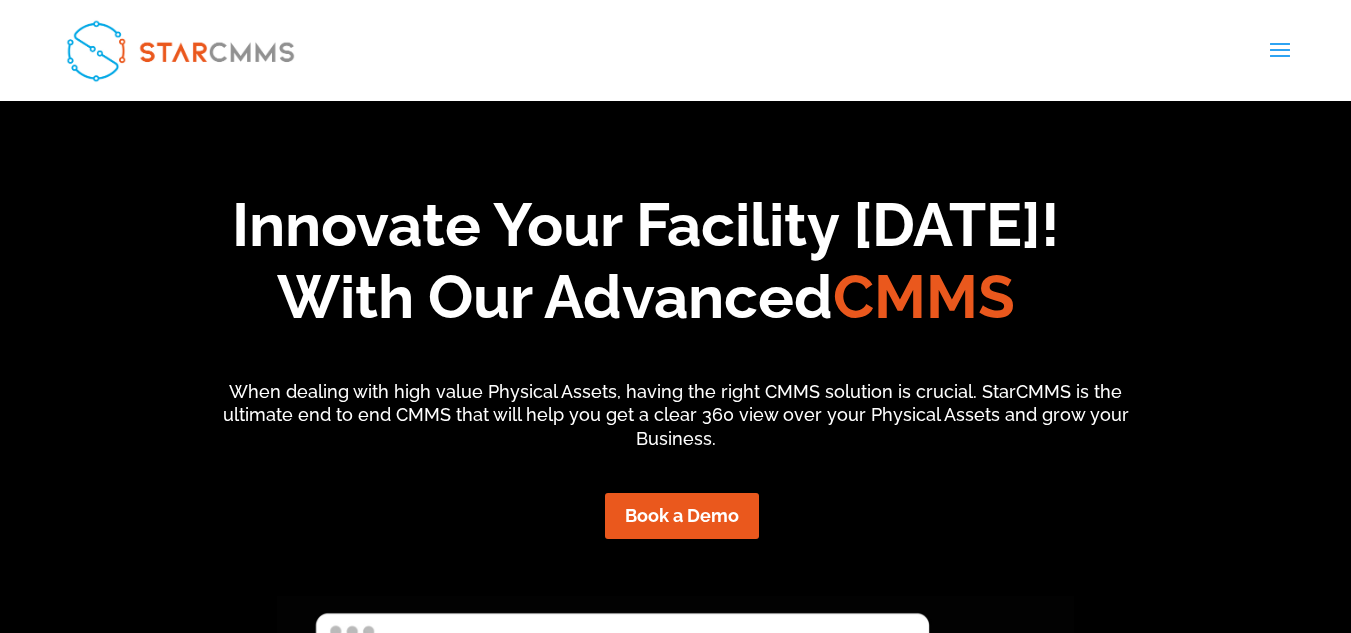 scroll, scrollTop: 0, scrollLeft: 0, axis: both 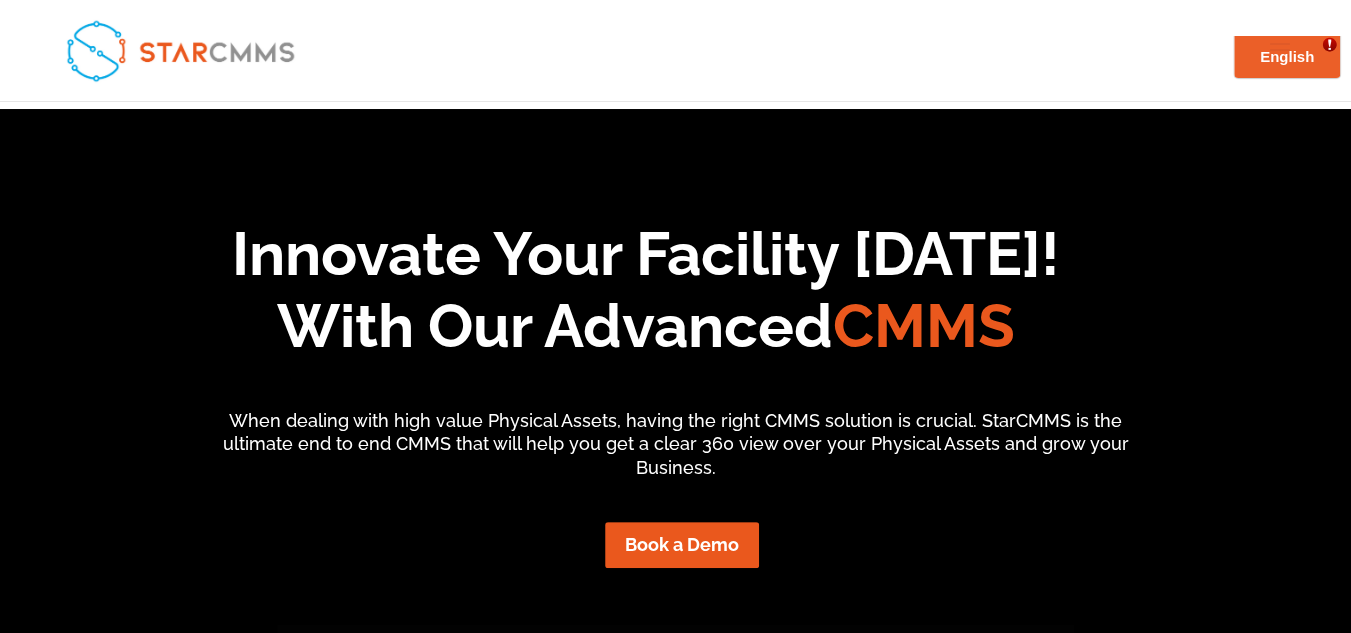 click on "About StarCMMS" at bounding box center [0, 0] 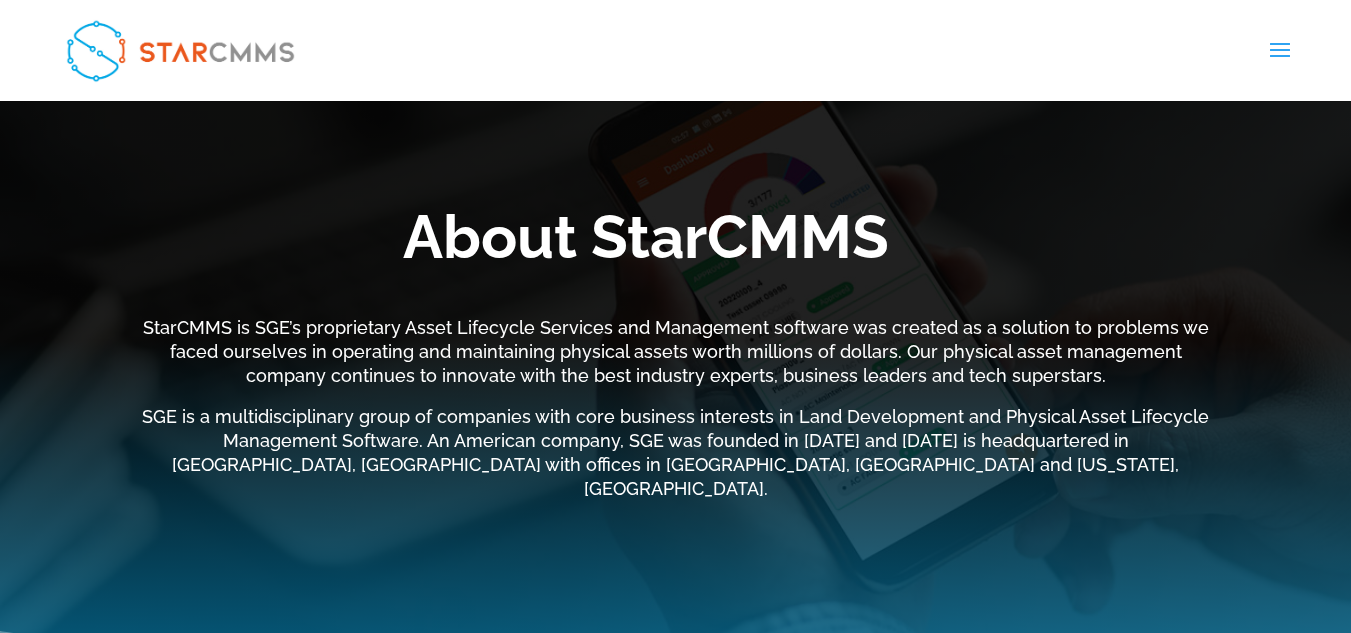 scroll, scrollTop: 0, scrollLeft: 0, axis: both 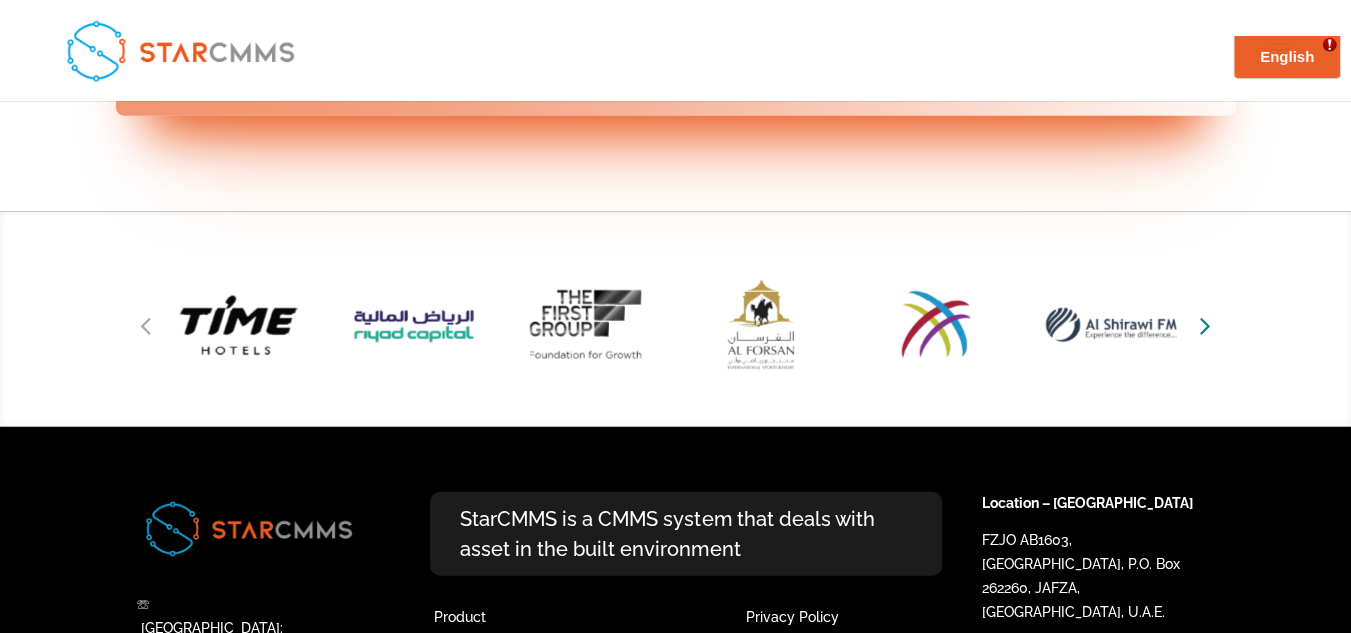drag, startPoint x: 1210, startPoint y: 318, endPoint x: 1209, endPoint y: 304, distance: 14.035668 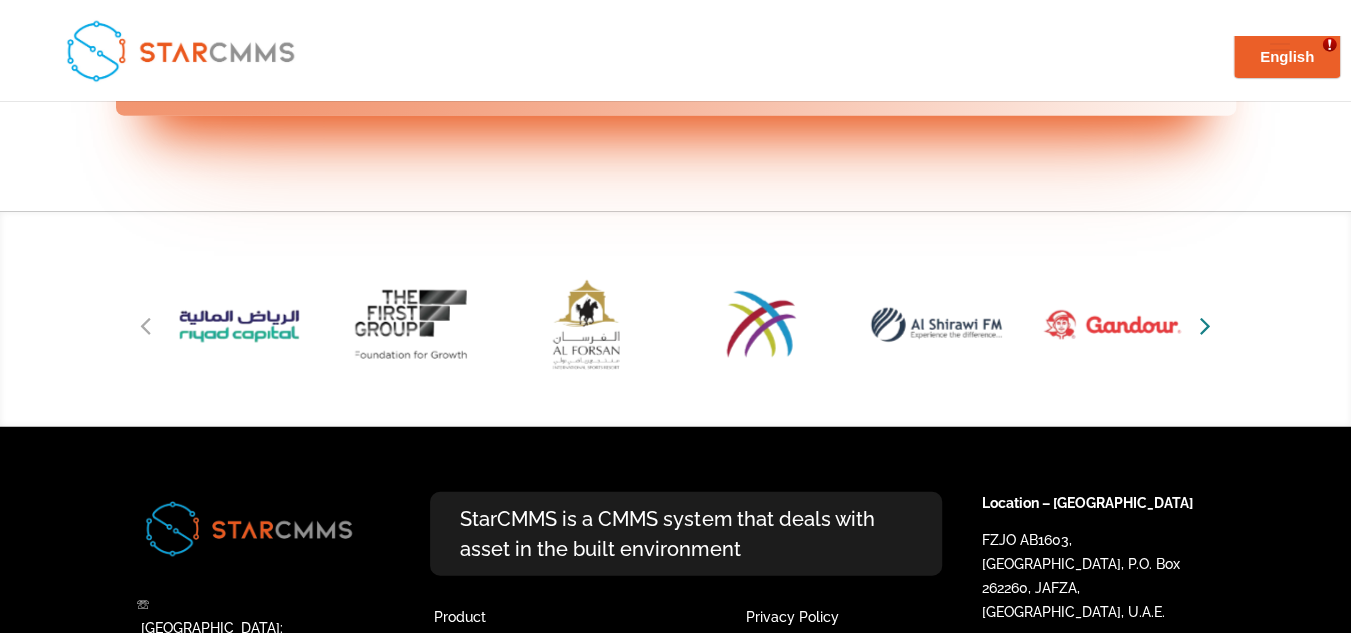 click at bounding box center (1205, 325) 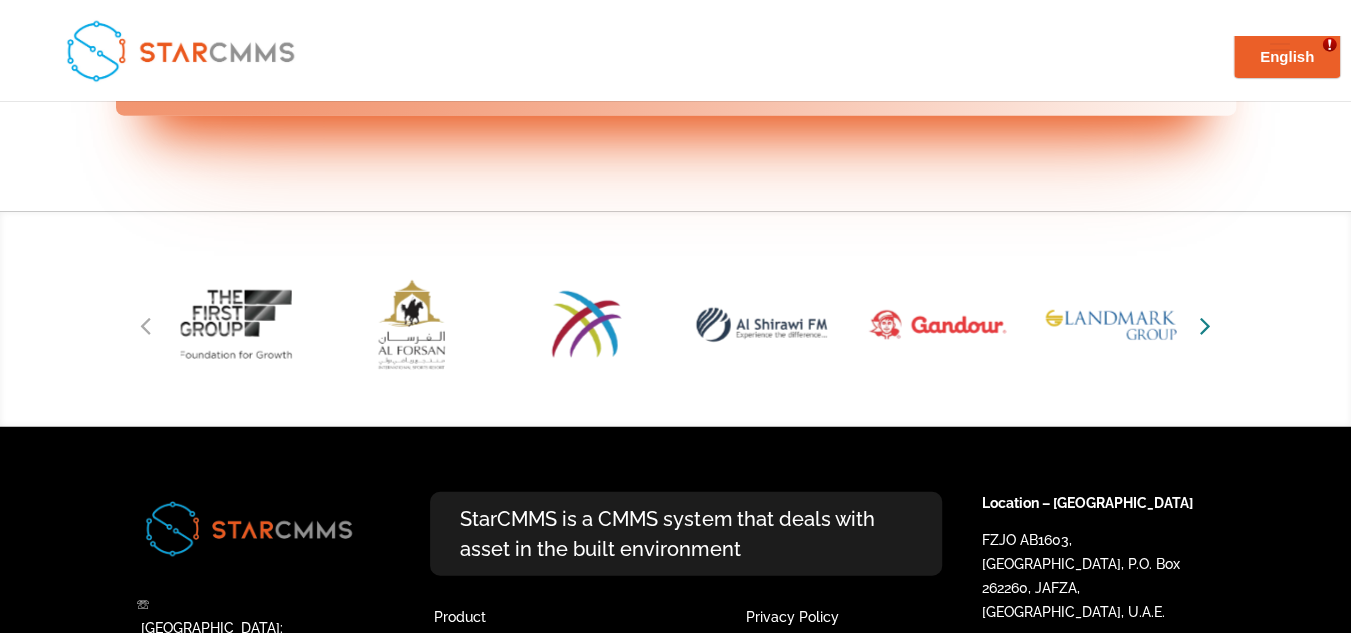 click at bounding box center (1205, 325) 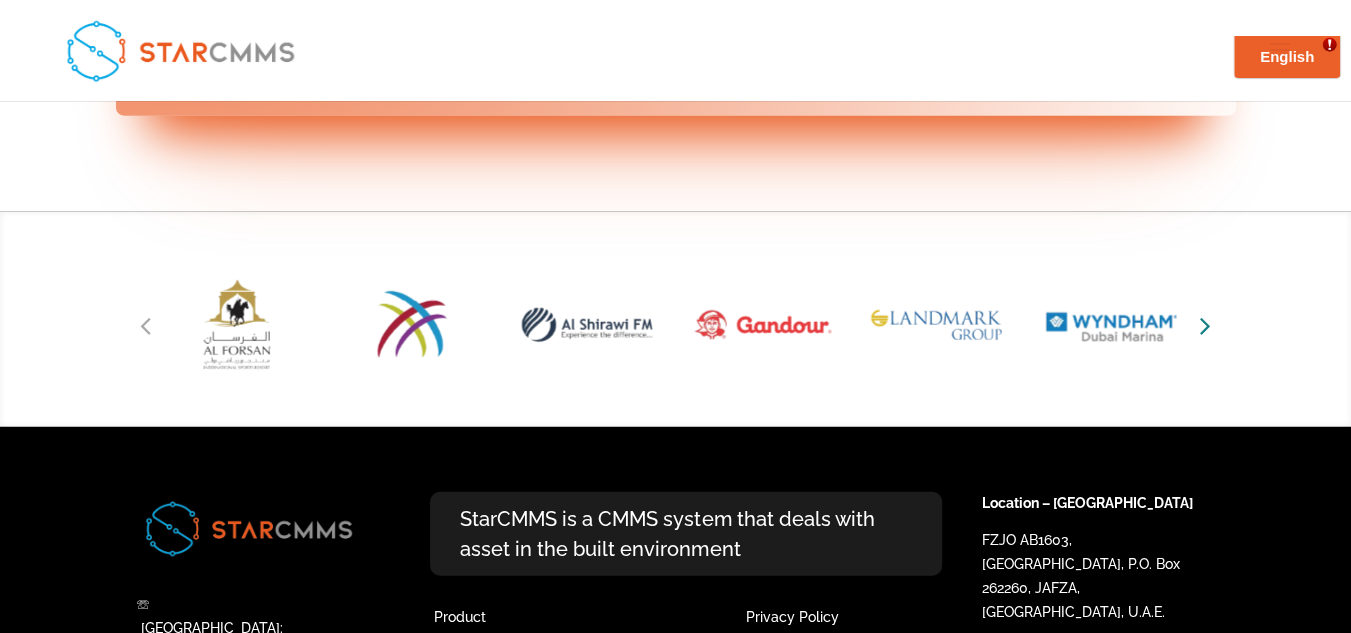 click at bounding box center [1205, 325] 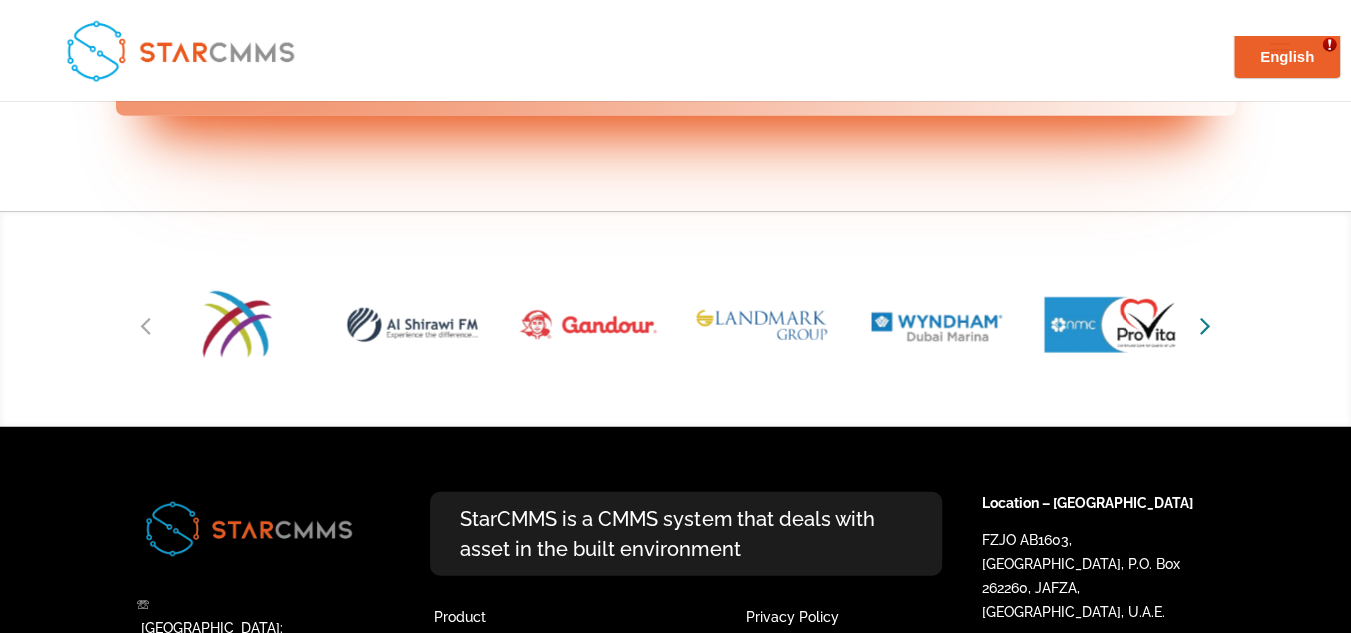 click at bounding box center (1205, 325) 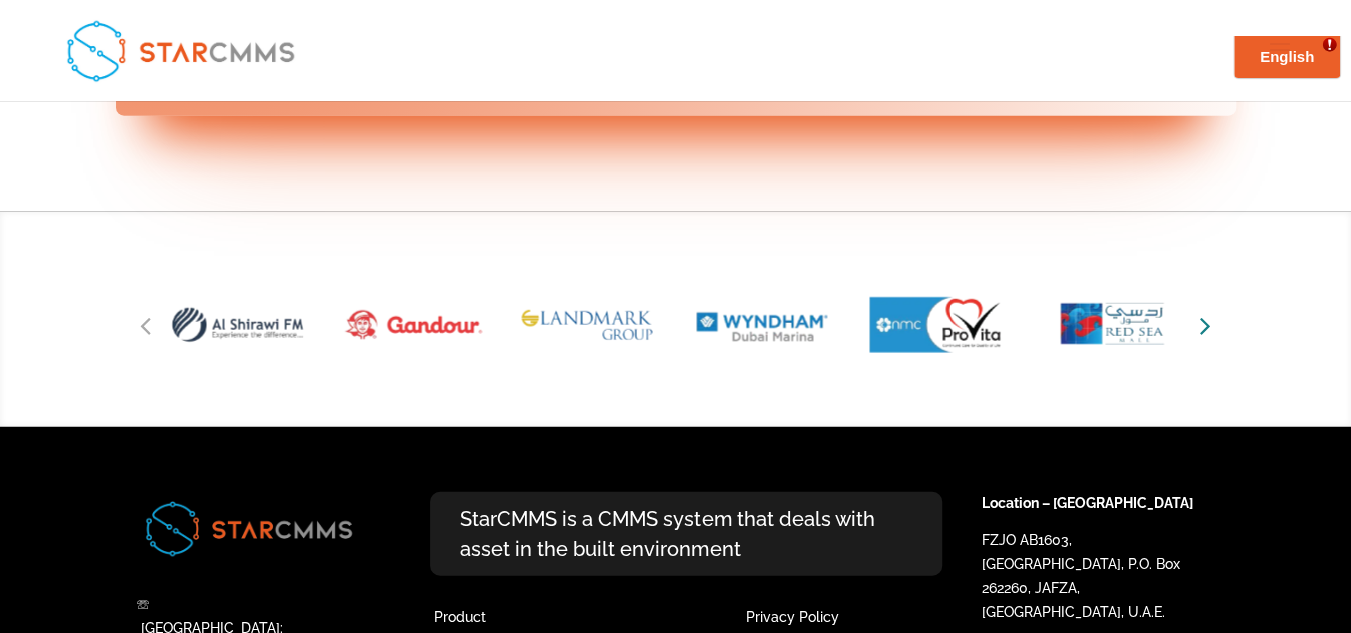 click at bounding box center (1205, 325) 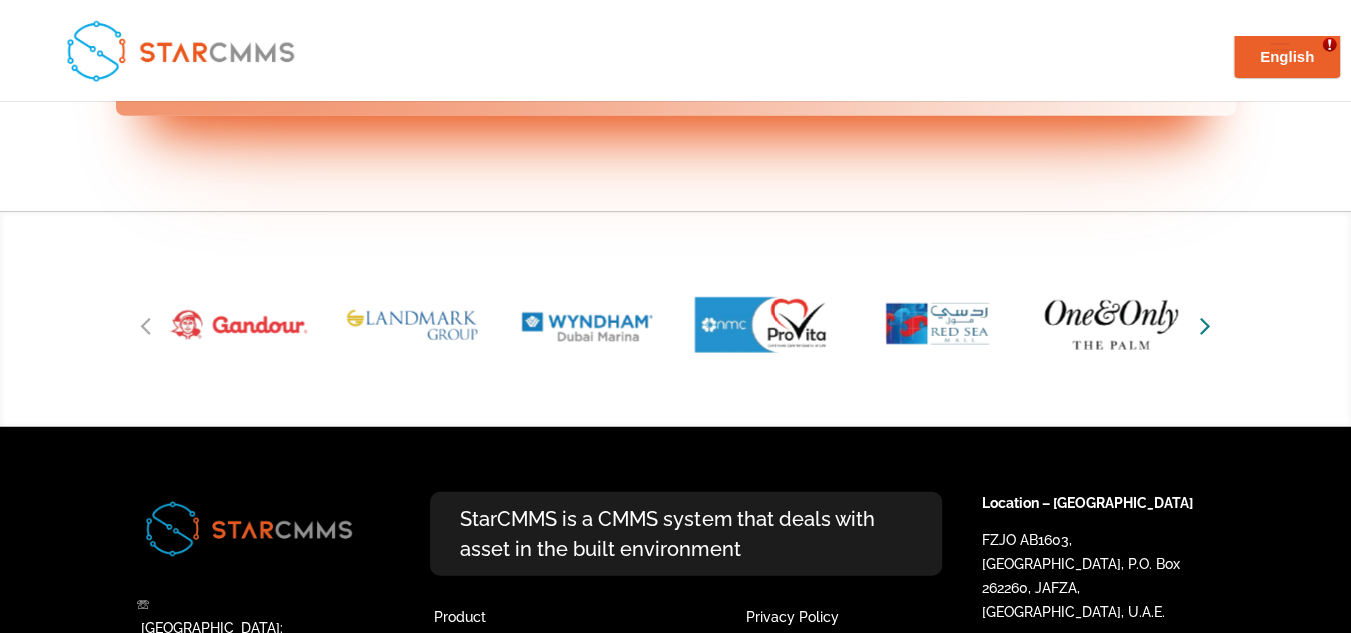 click at bounding box center (1205, 325) 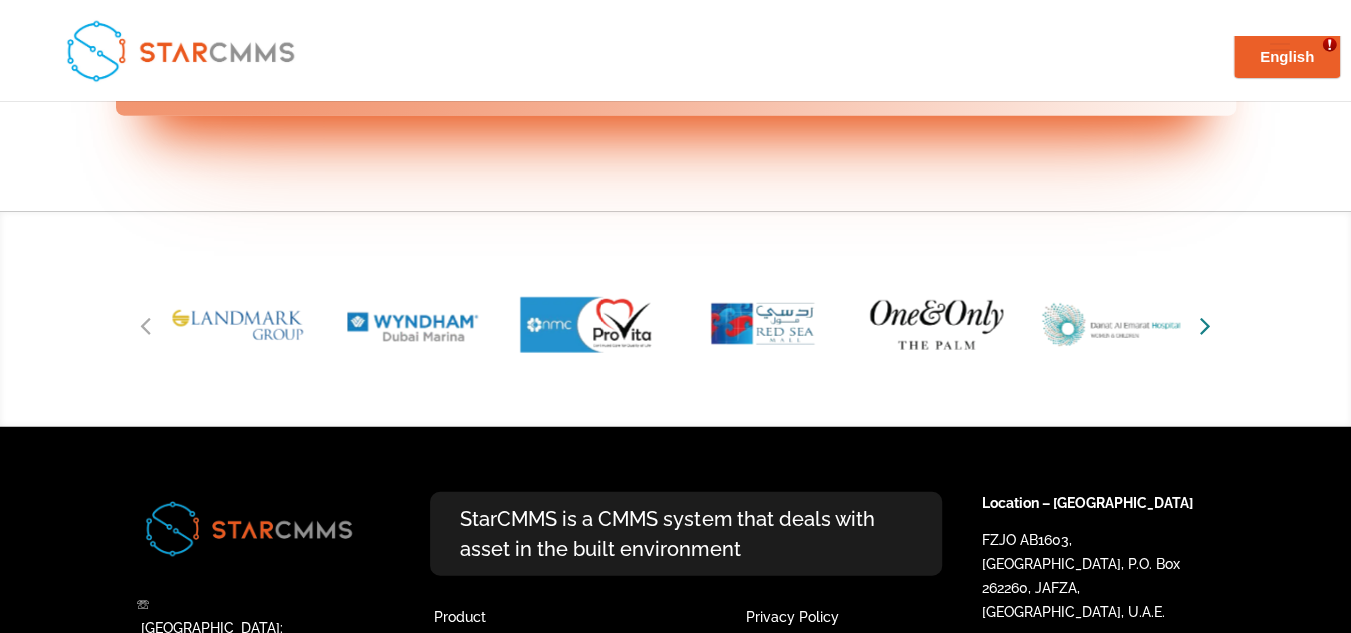 click at bounding box center (1205, 325) 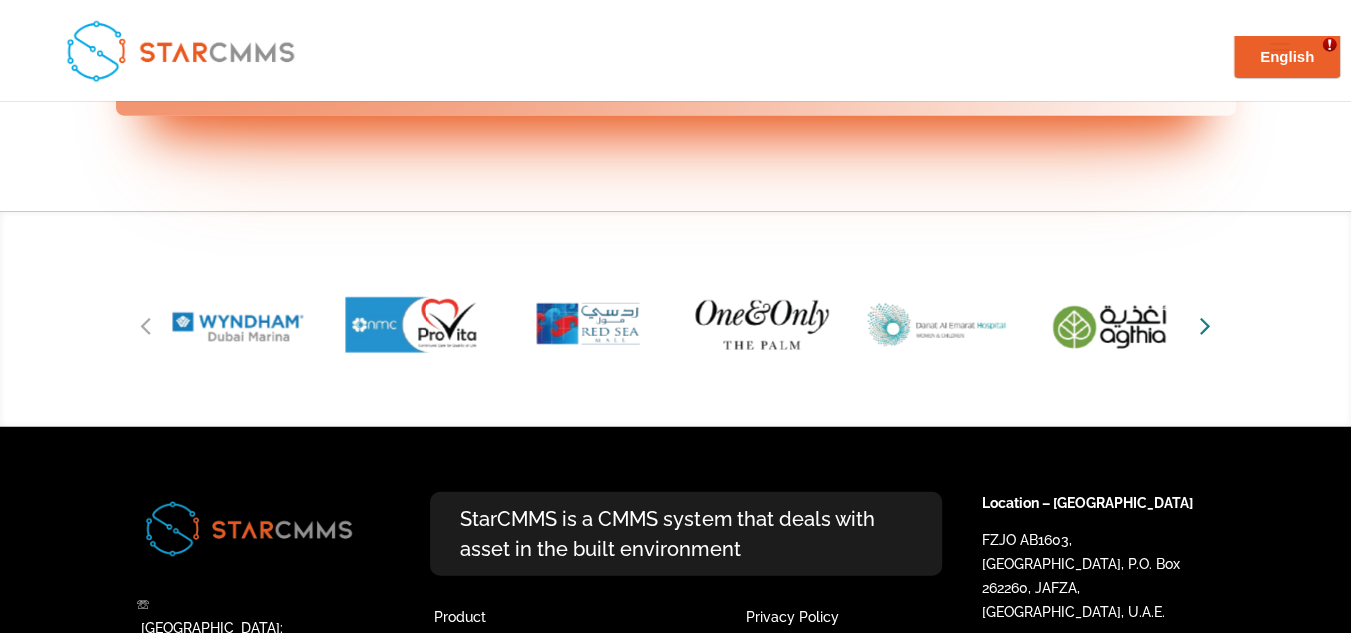 click at bounding box center (1205, 325) 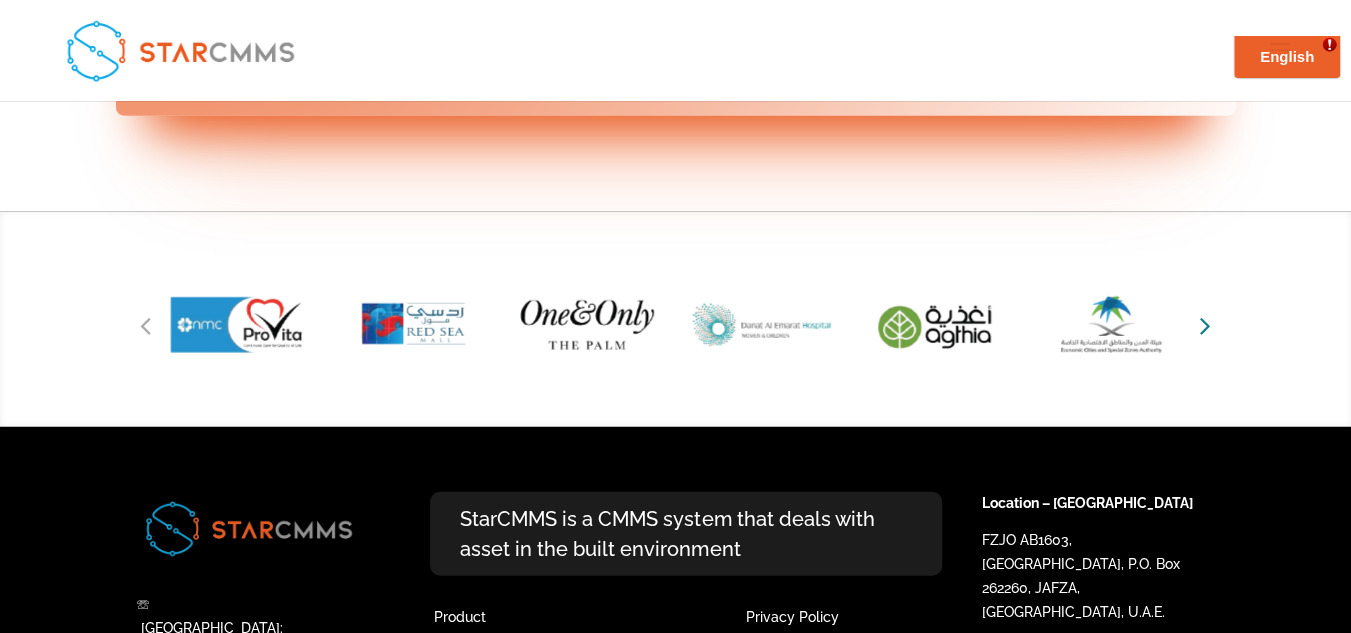 click at bounding box center [1205, 325] 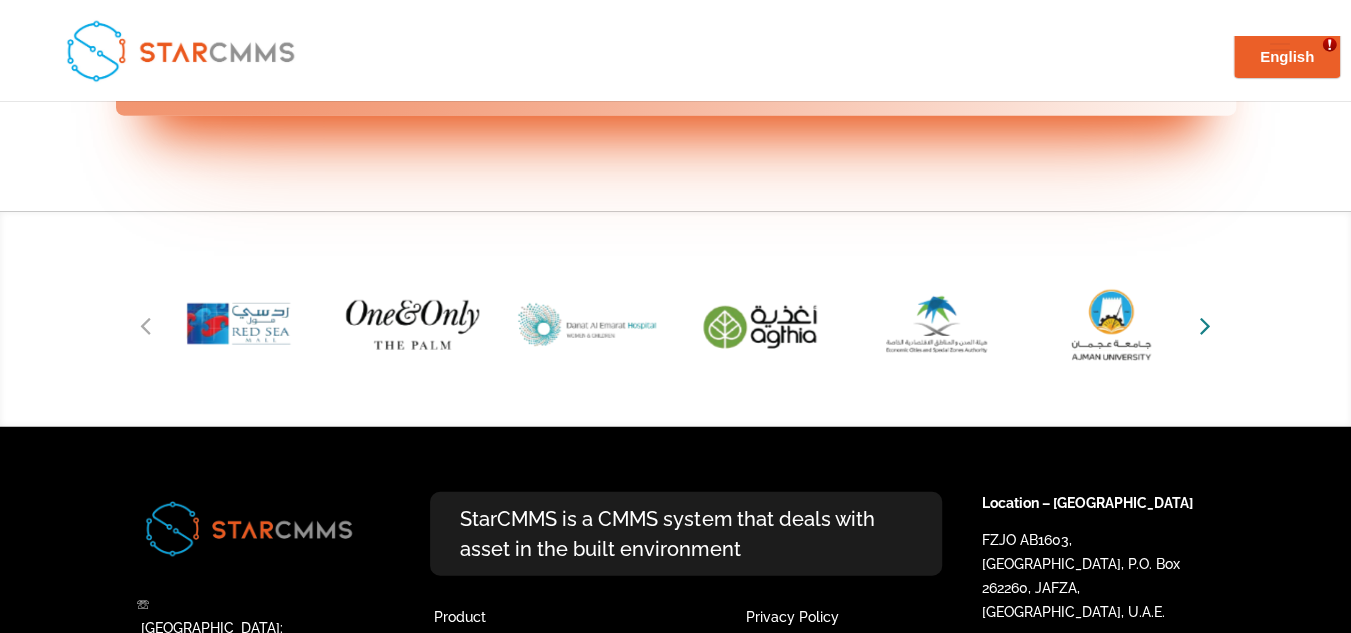 click at bounding box center [1205, 325] 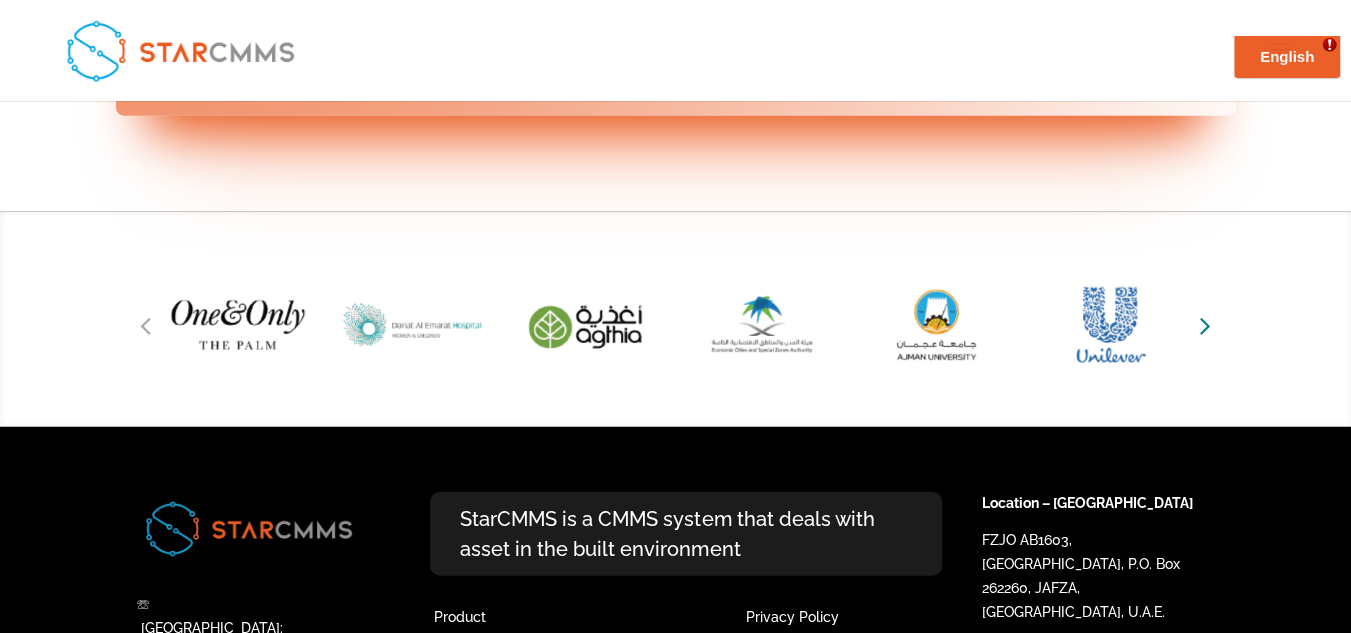 click at bounding box center (1205, 325) 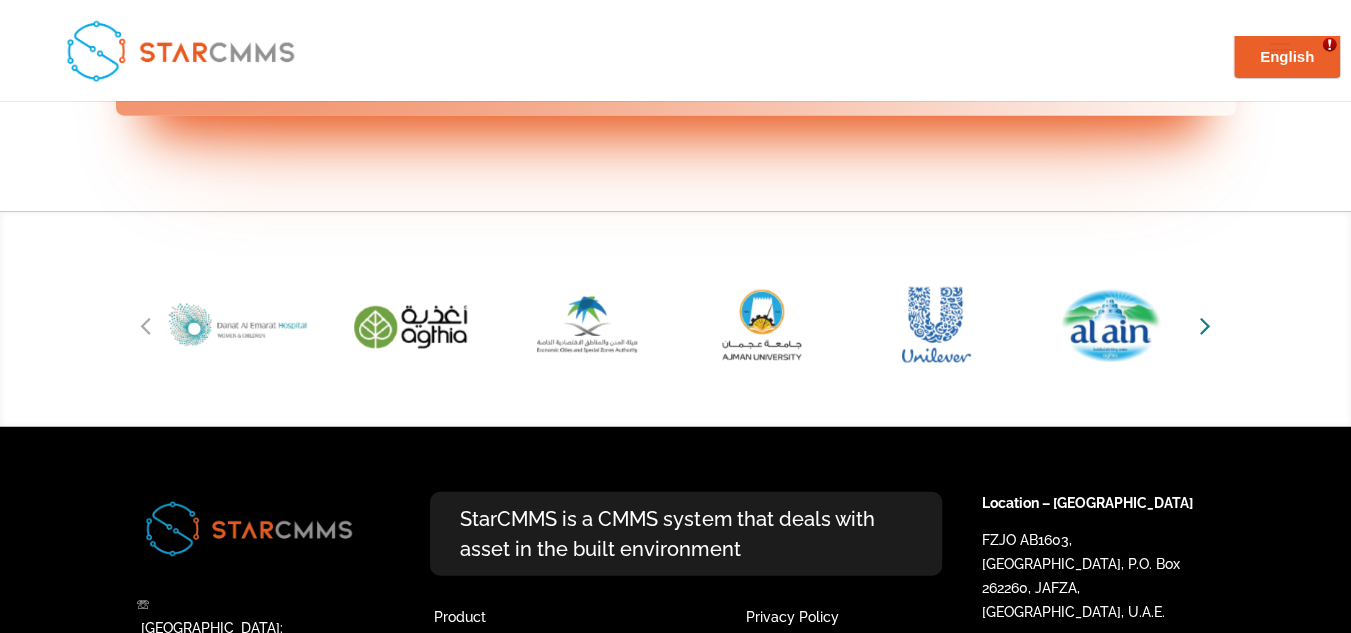 click at bounding box center (1205, 325) 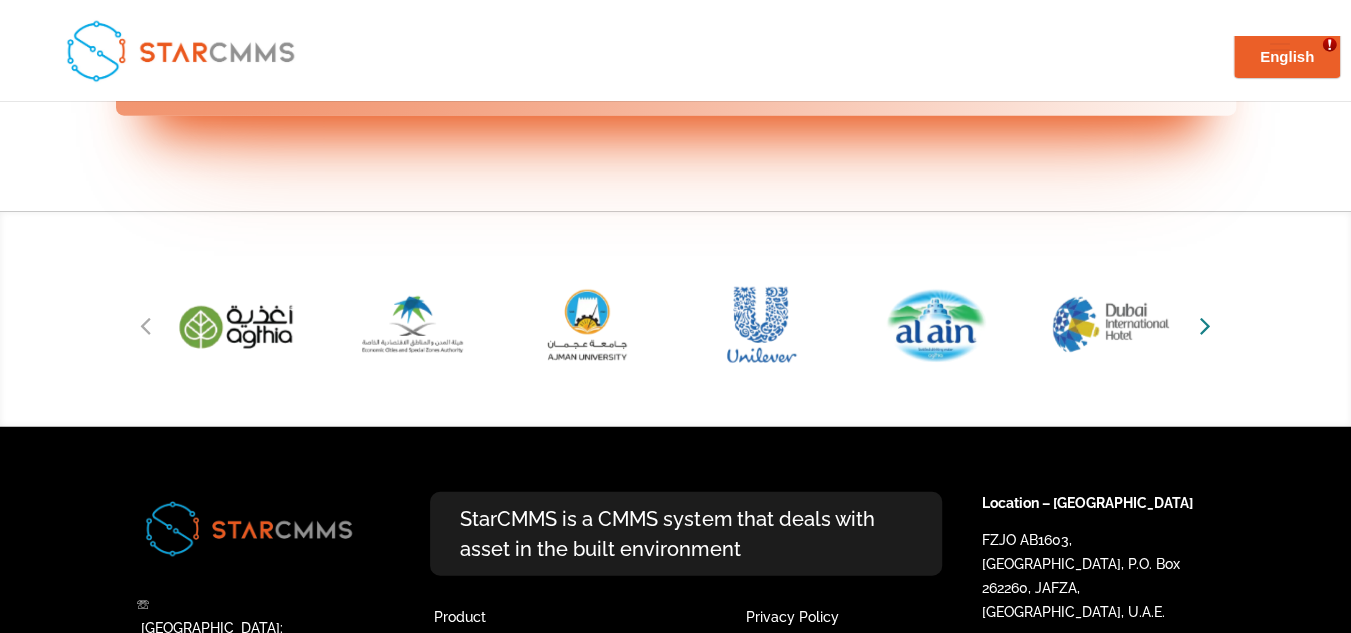 click at bounding box center (1205, 325) 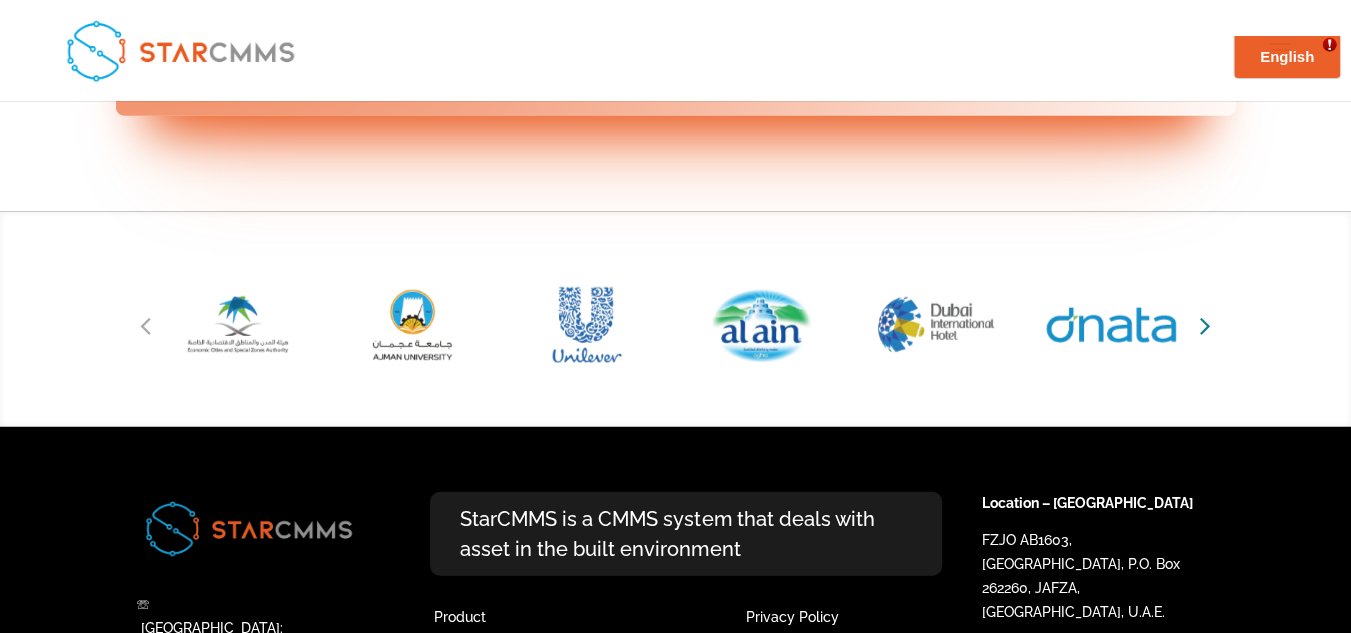 click at bounding box center (1205, 325) 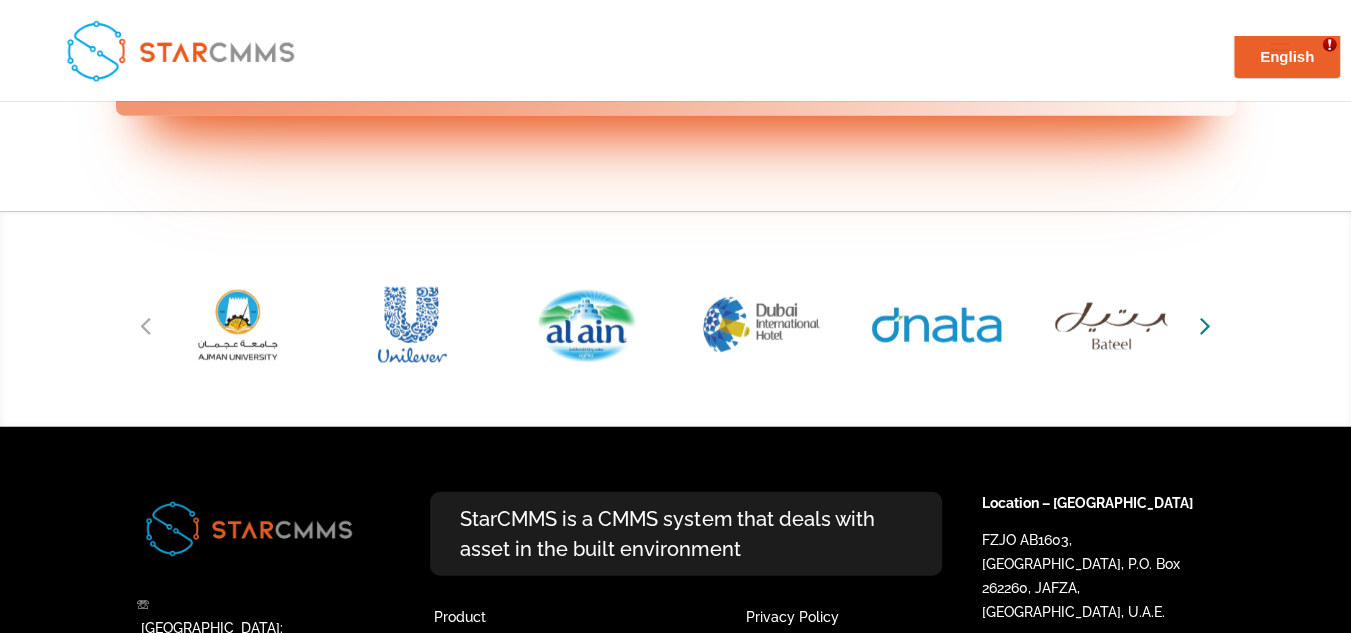 click at bounding box center (1205, 325) 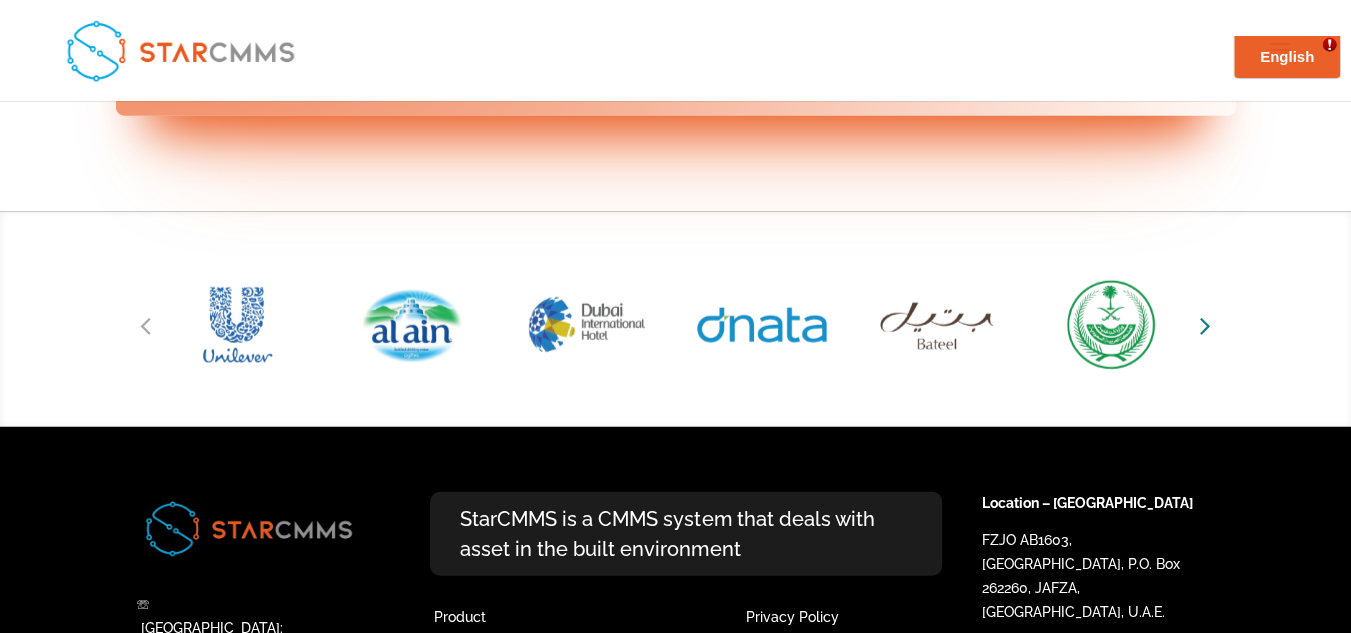 click at bounding box center [1205, 325] 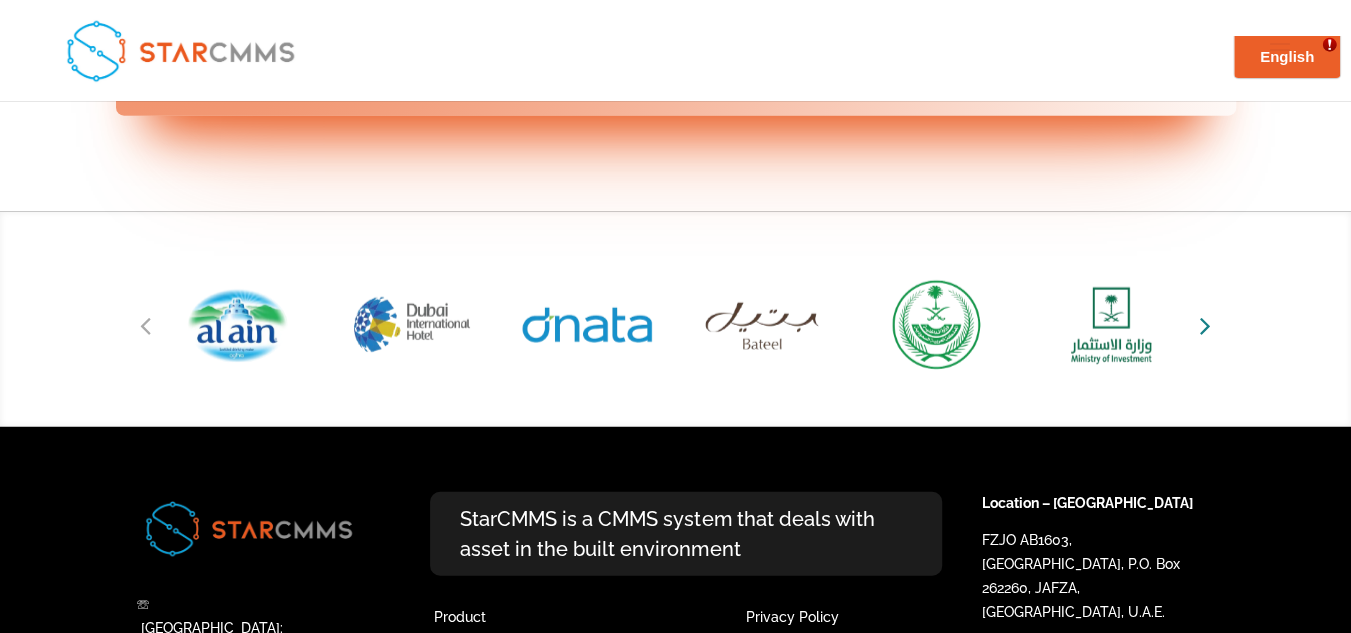 click at bounding box center (1205, 325) 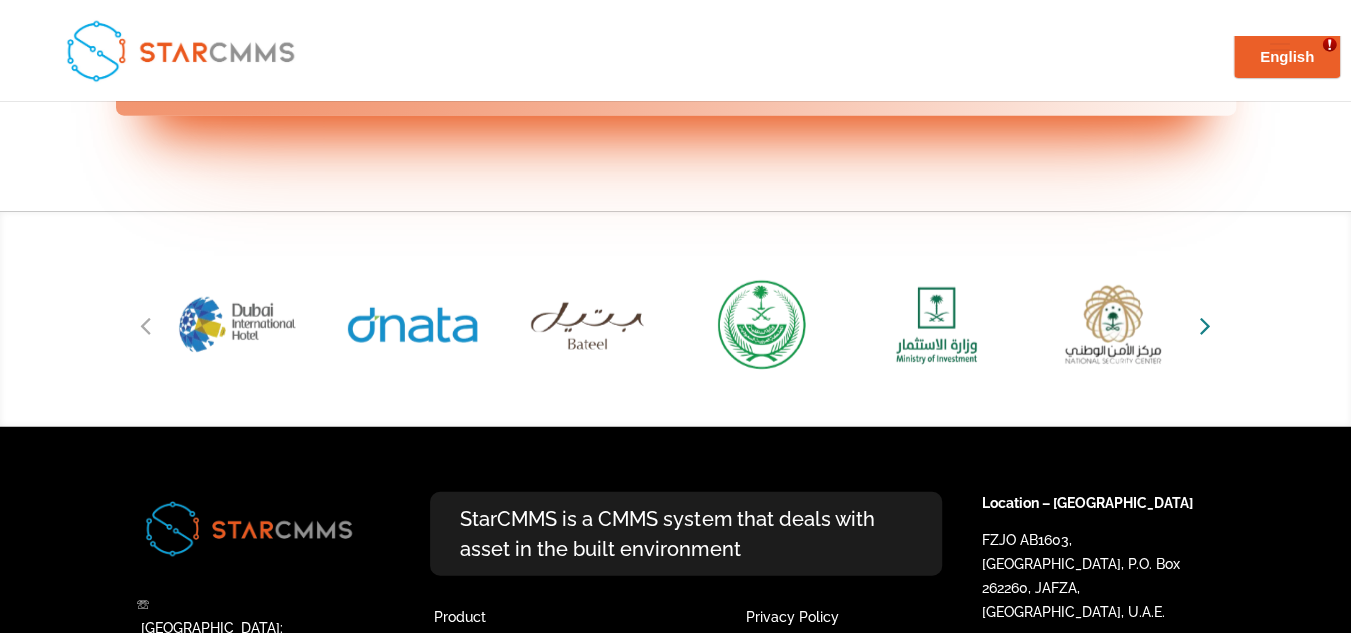 click at bounding box center (1205, 325) 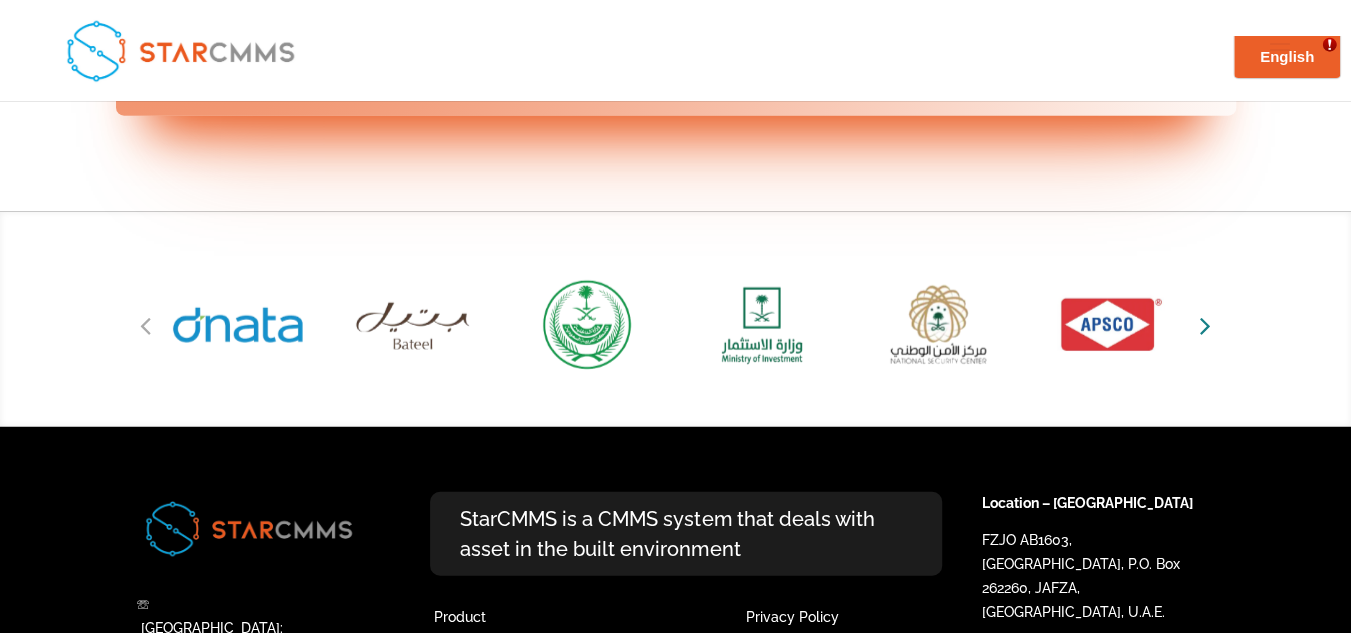 click at bounding box center [1205, 325] 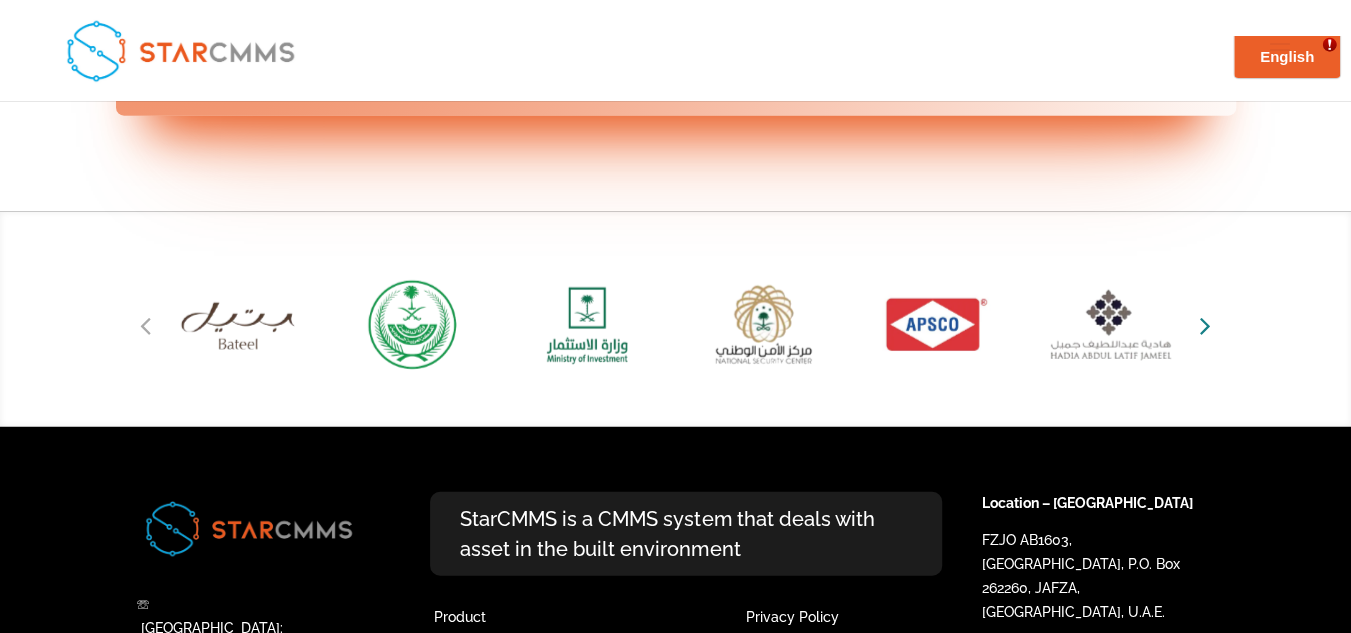 click at bounding box center (1205, 325) 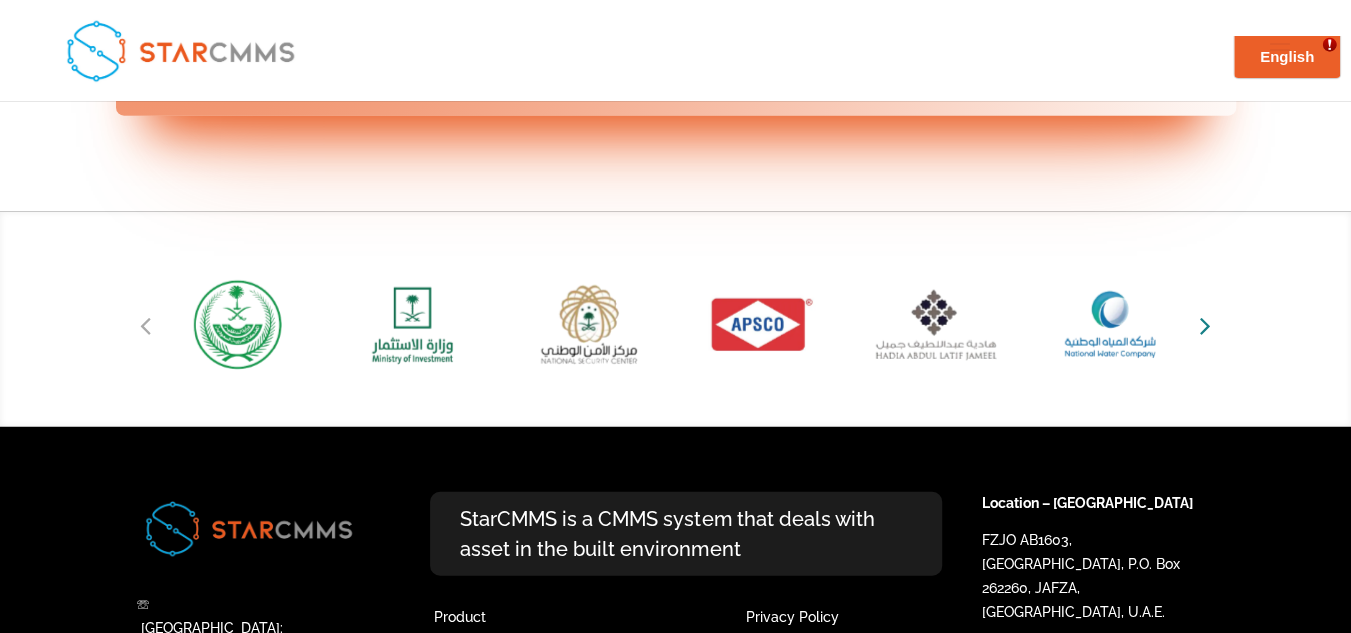click at bounding box center [1205, 325] 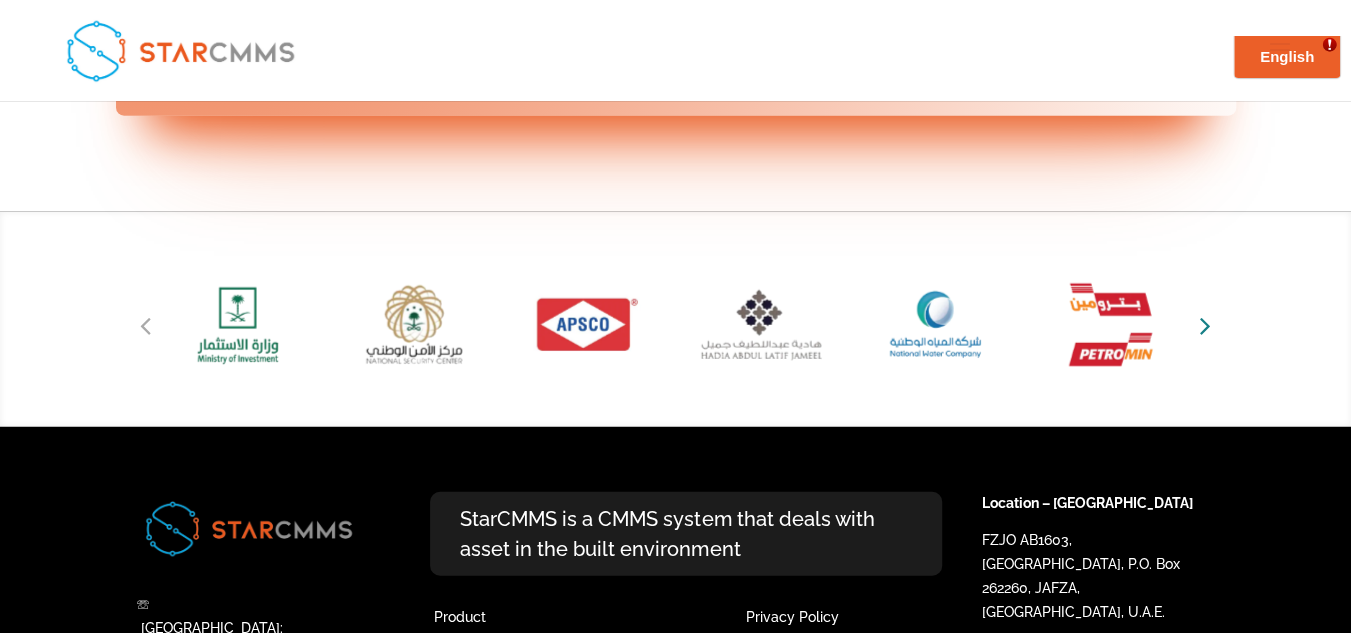 click at bounding box center (1205, 325) 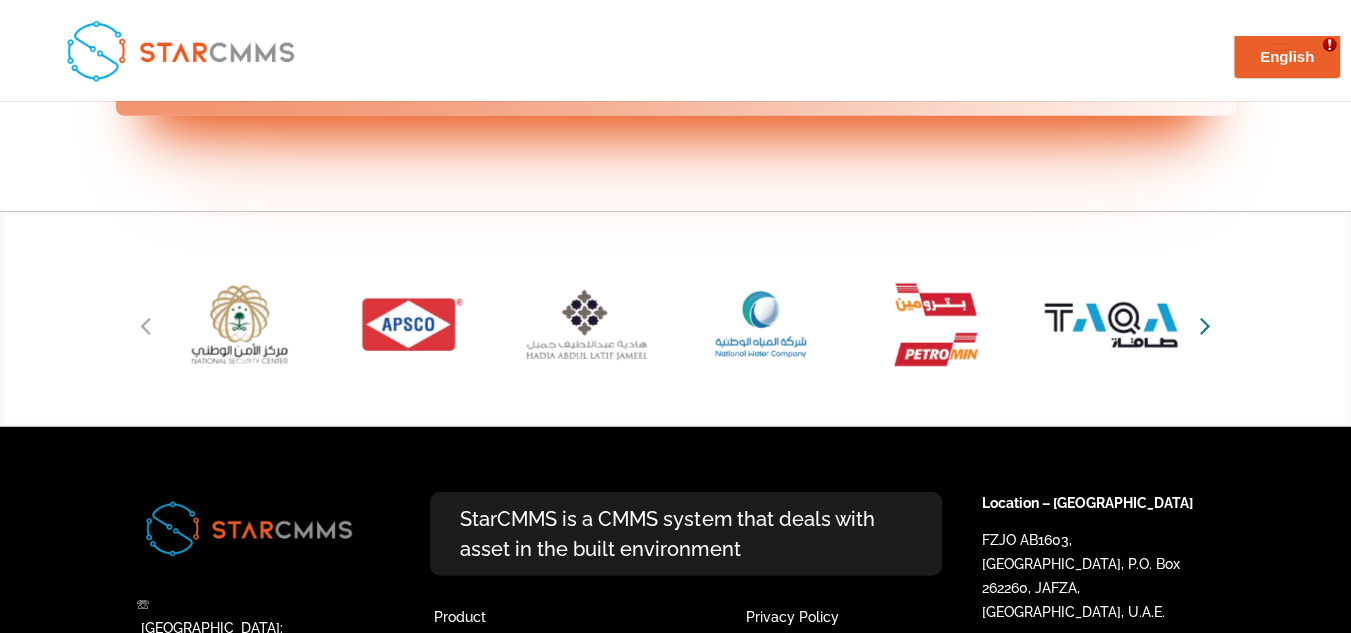 click at bounding box center [1205, 325] 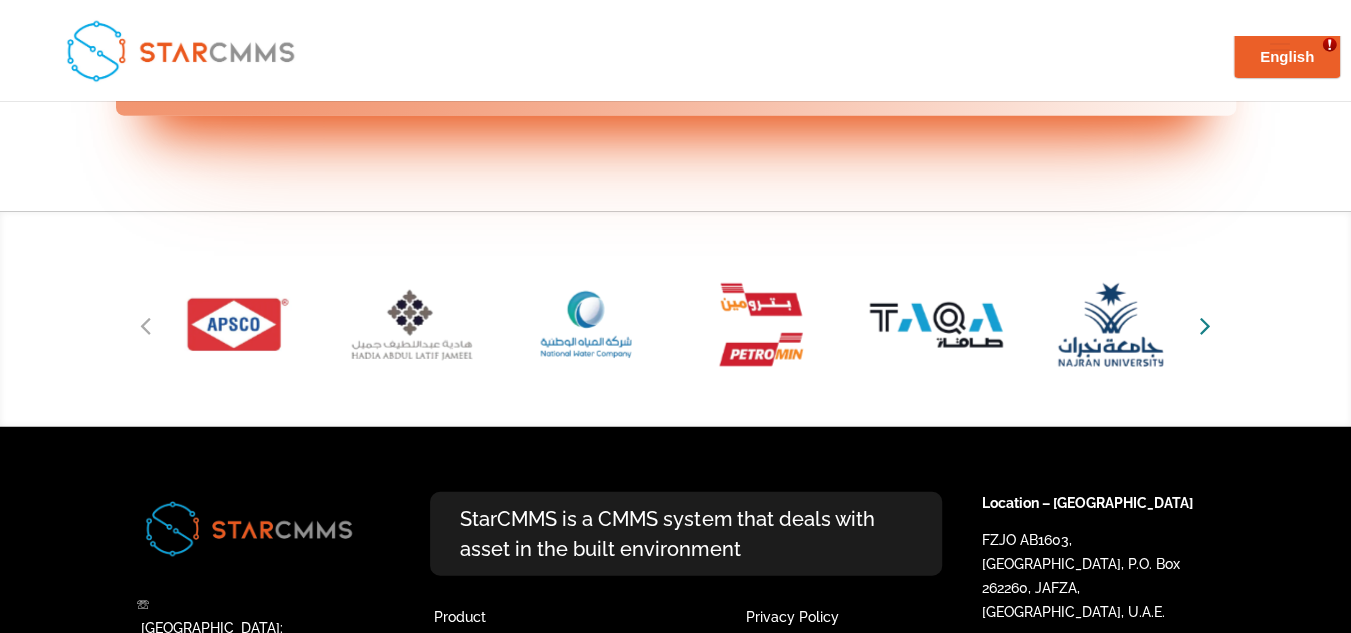 click at bounding box center (1205, 325) 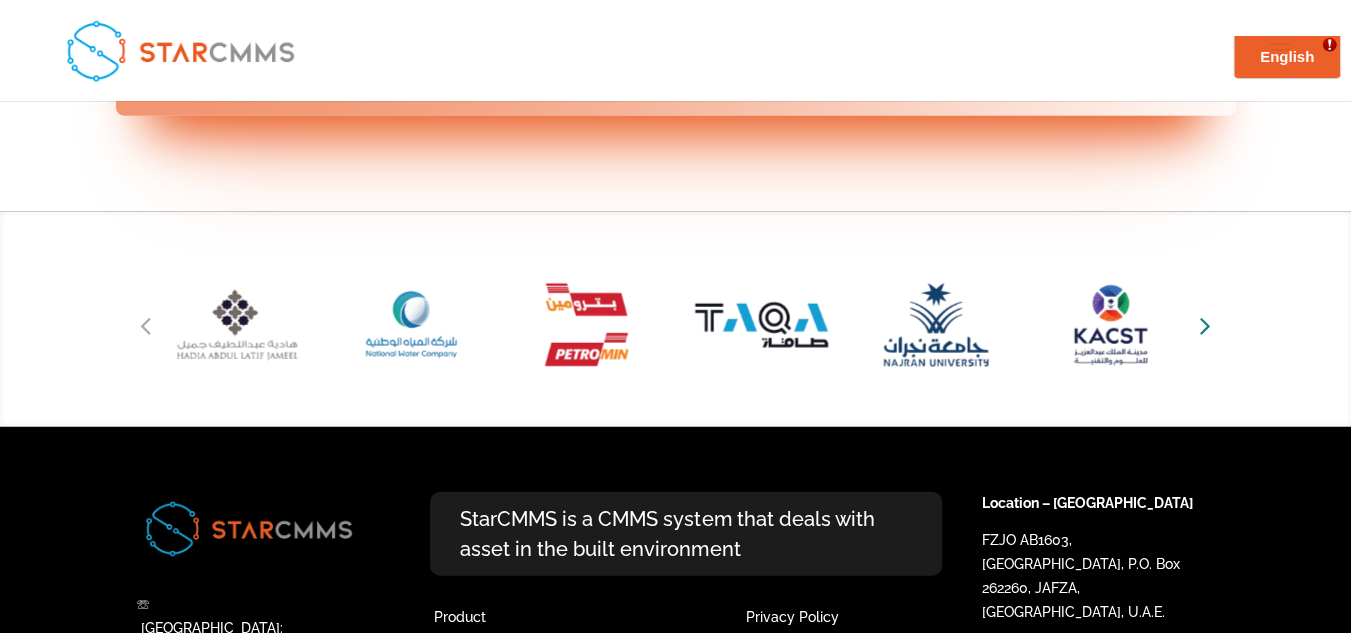 click at bounding box center [1205, 325] 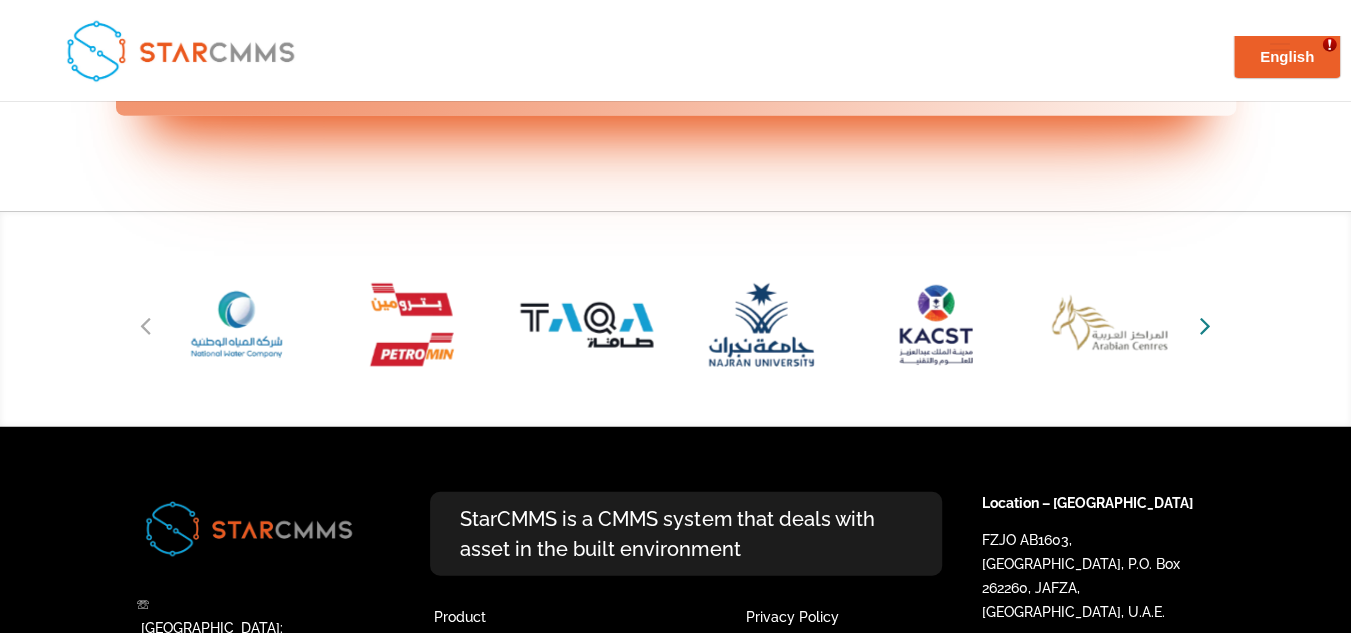 click at bounding box center [1205, 325] 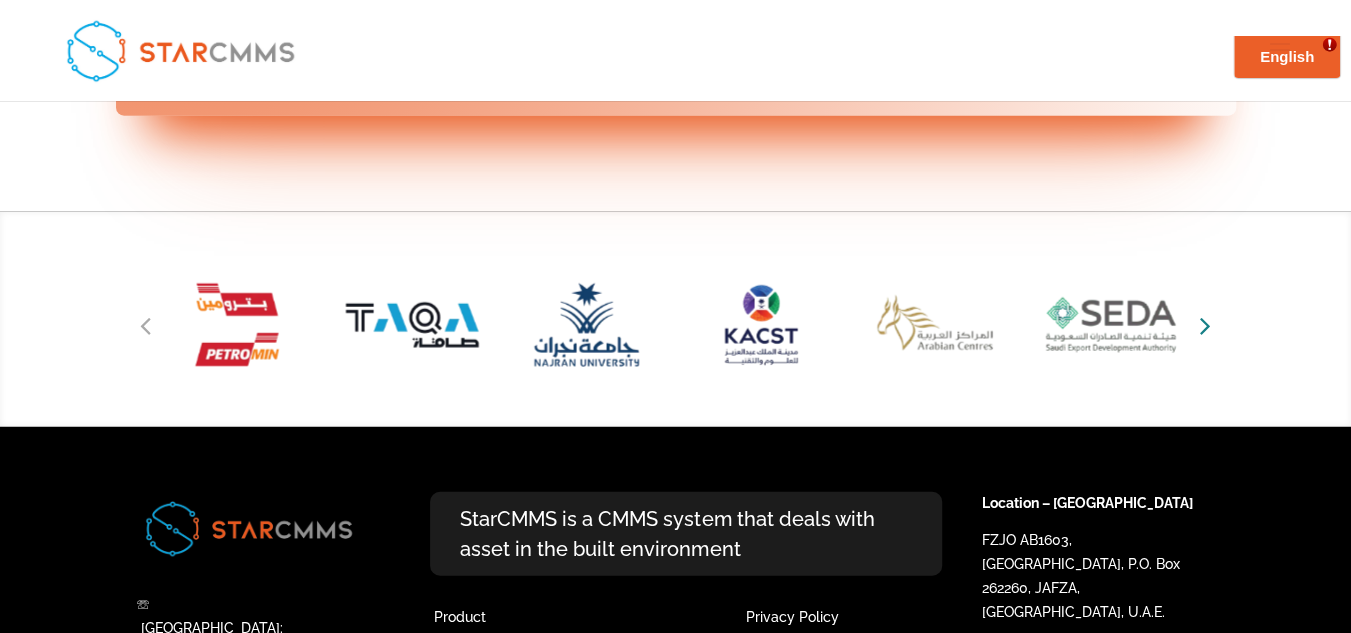 click at bounding box center (1205, 325) 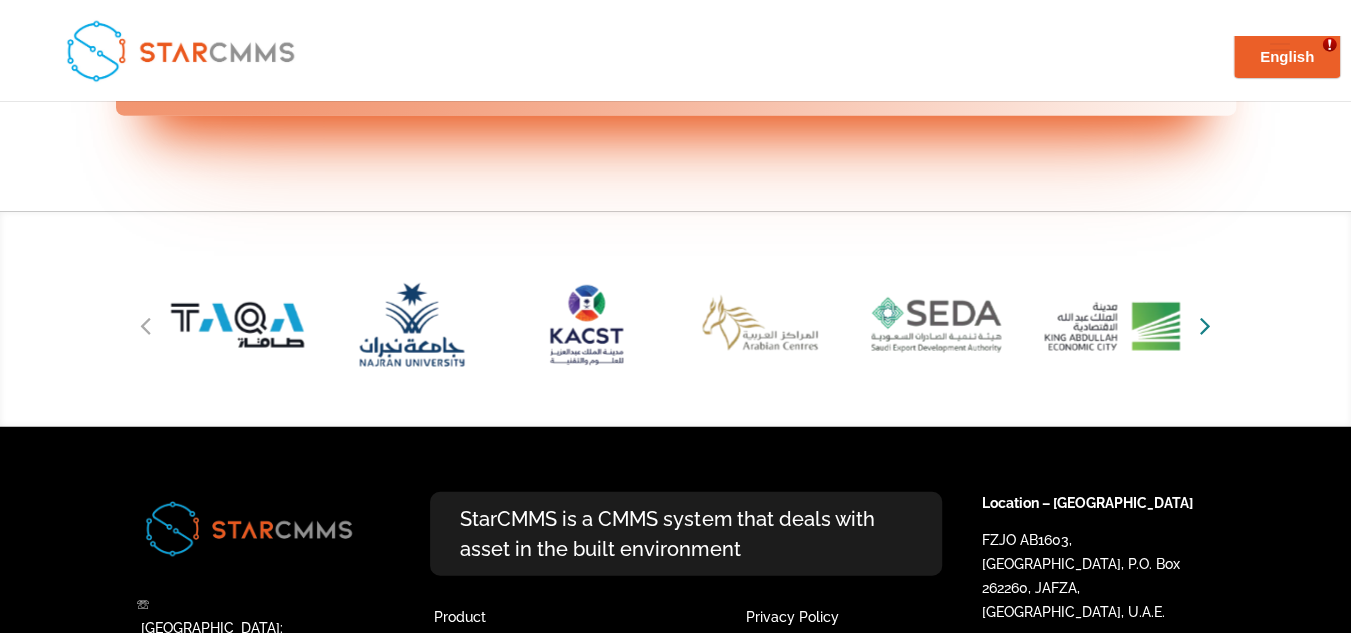 click at bounding box center [1205, 325] 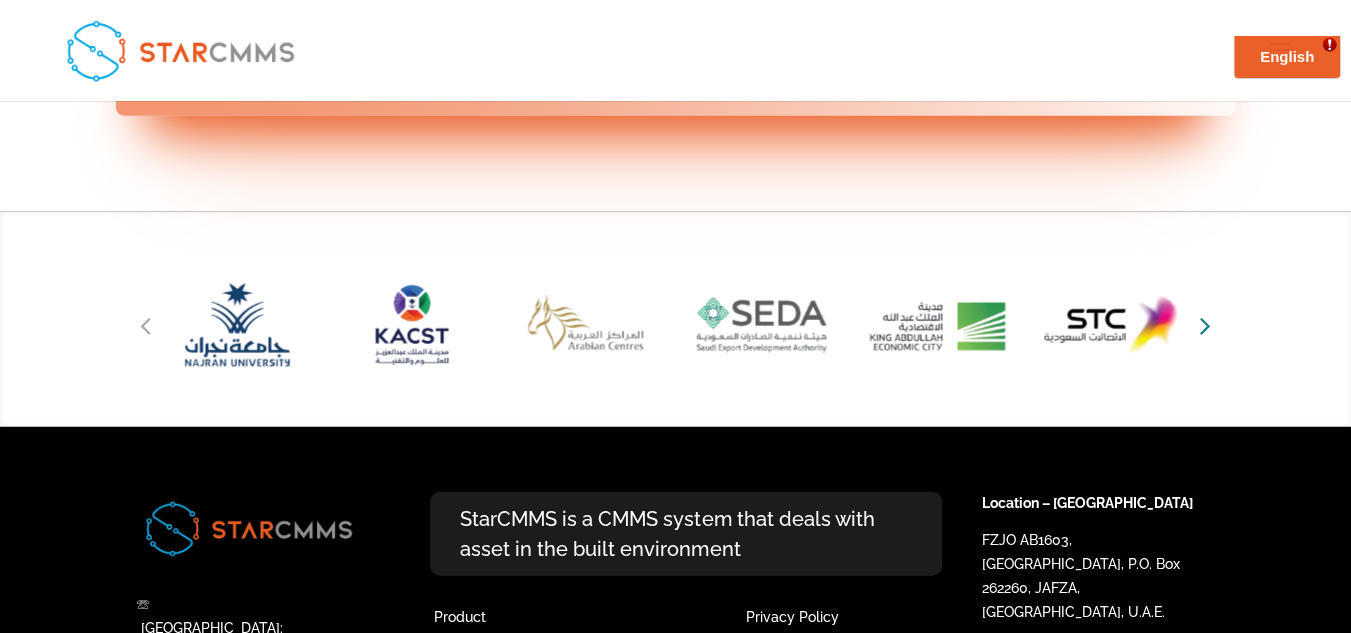 click at bounding box center [1205, 325] 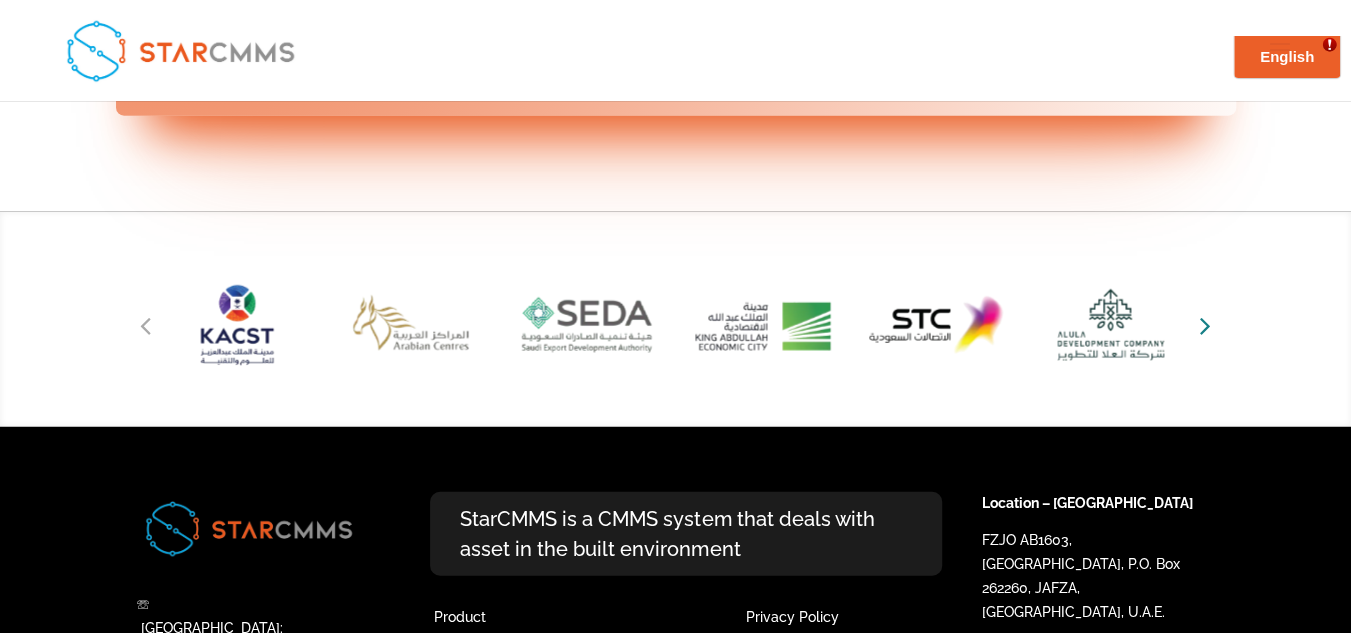 click at bounding box center (1205, 325) 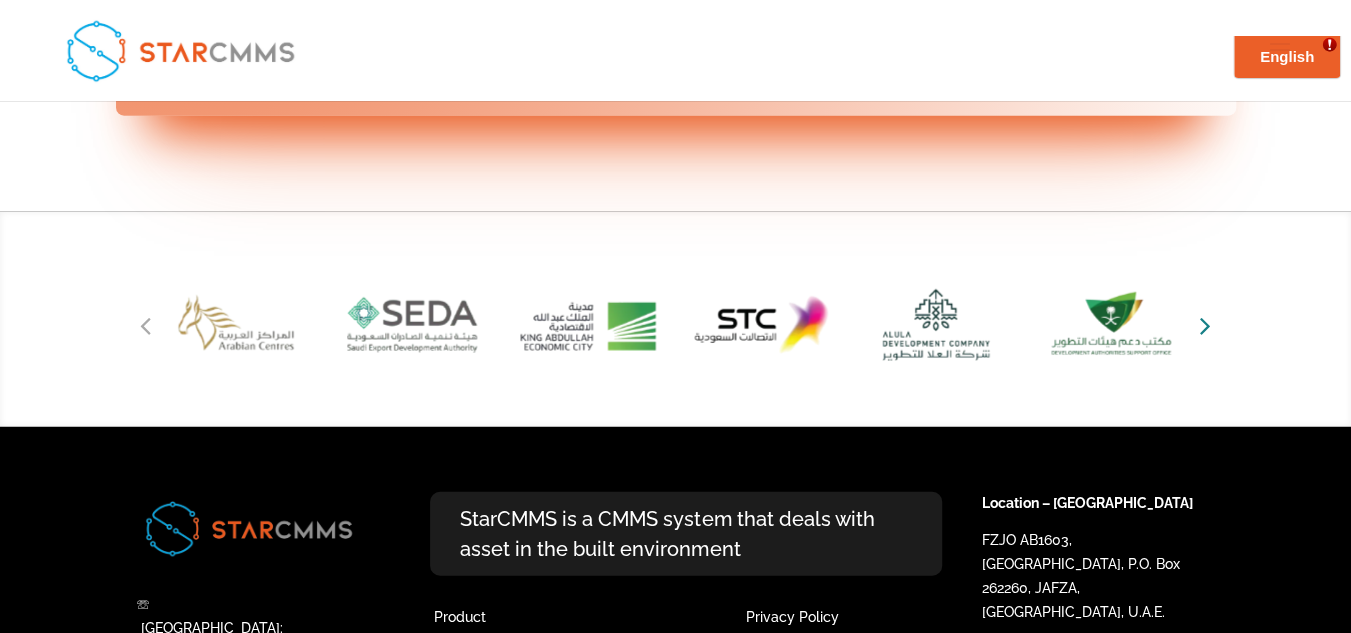 click at bounding box center (1205, 325) 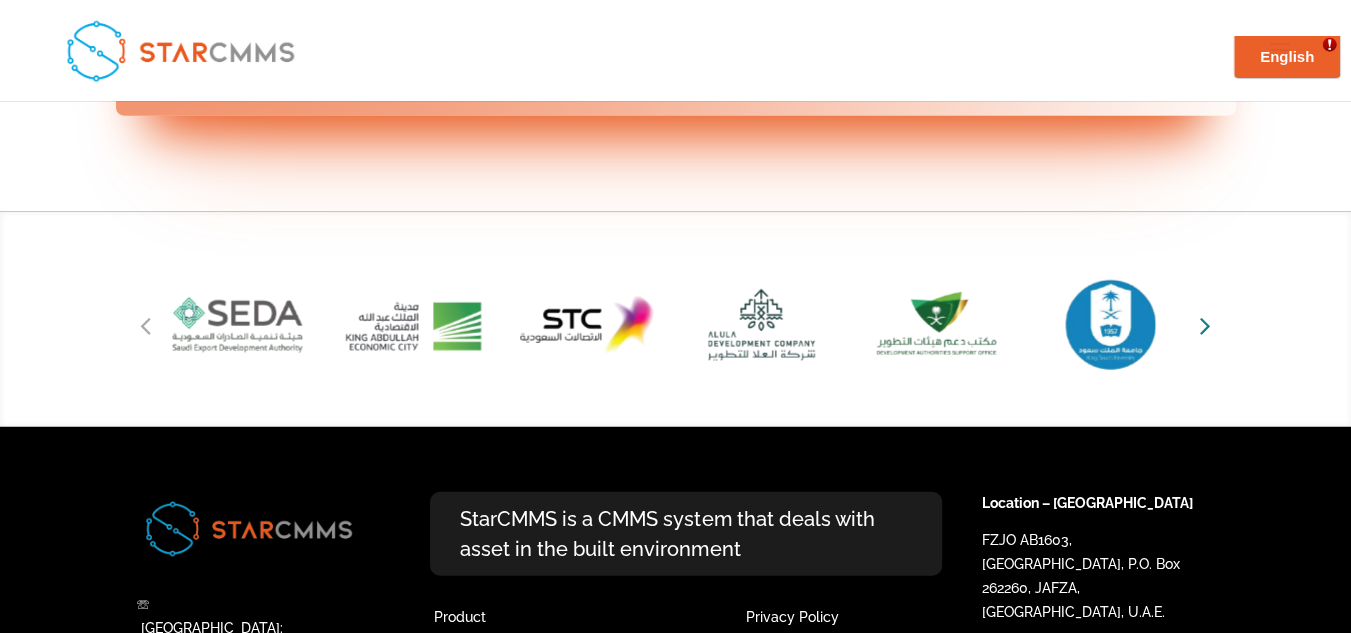 click at bounding box center (1205, 325) 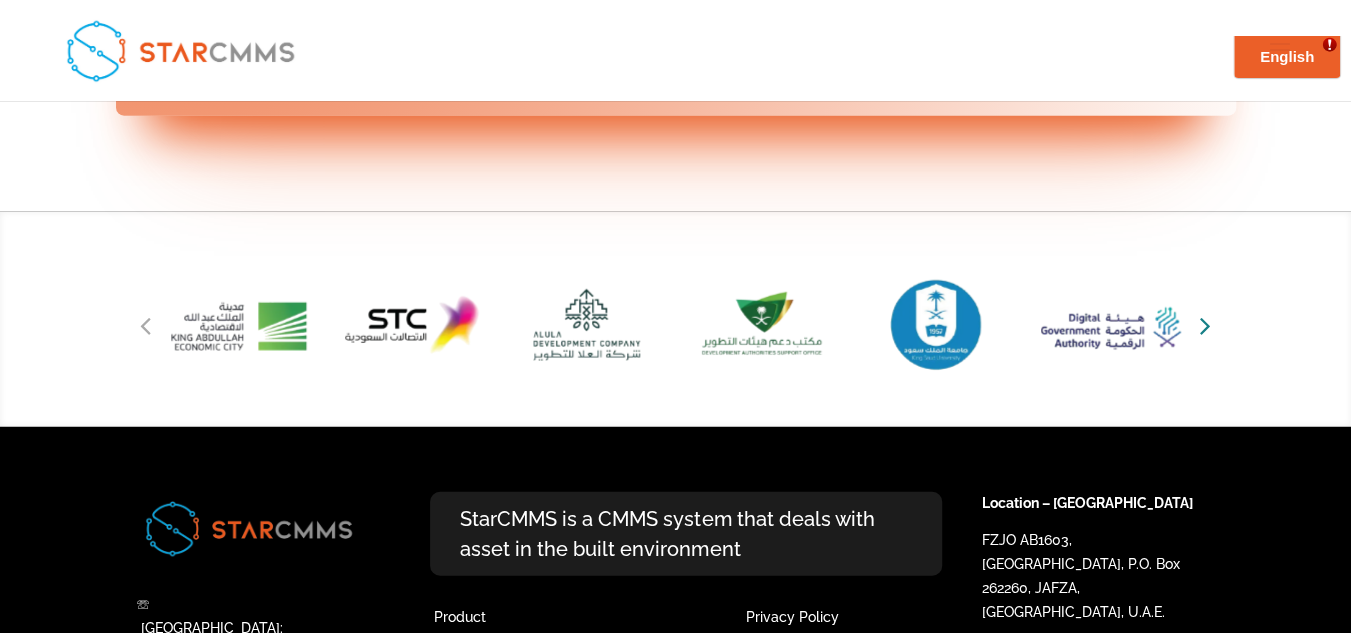 click at bounding box center (1205, 325) 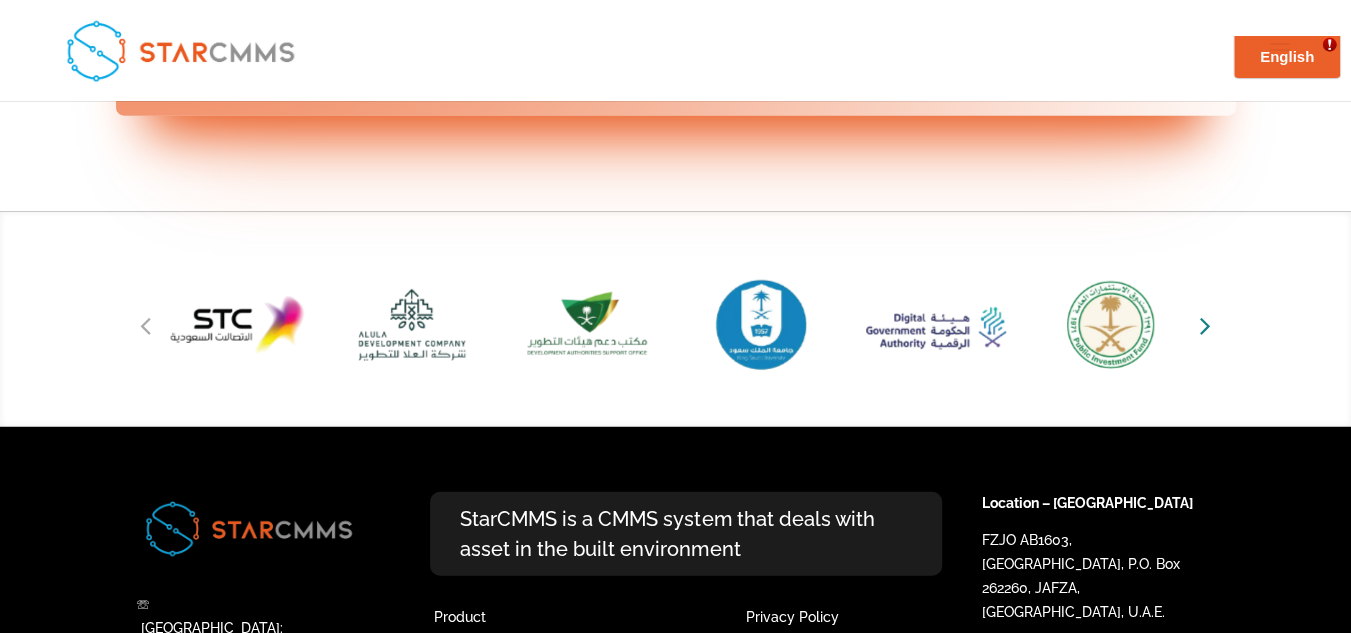 click at bounding box center [1205, 325] 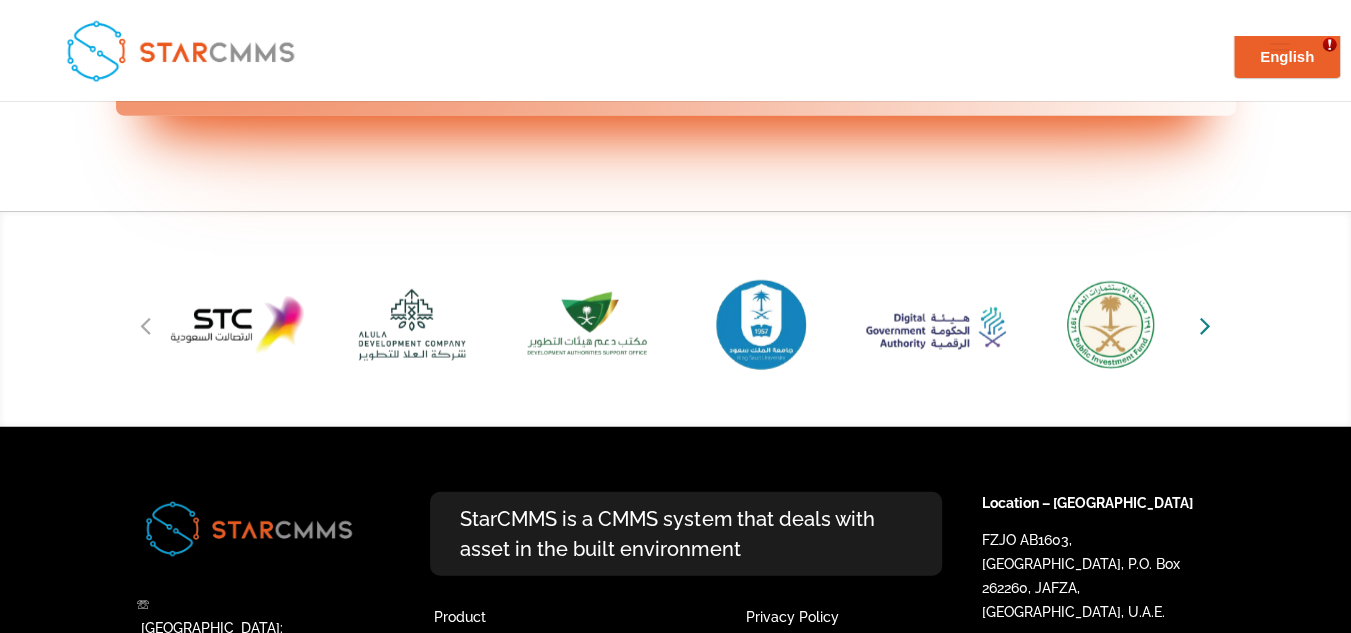 click at bounding box center (1205, 325) 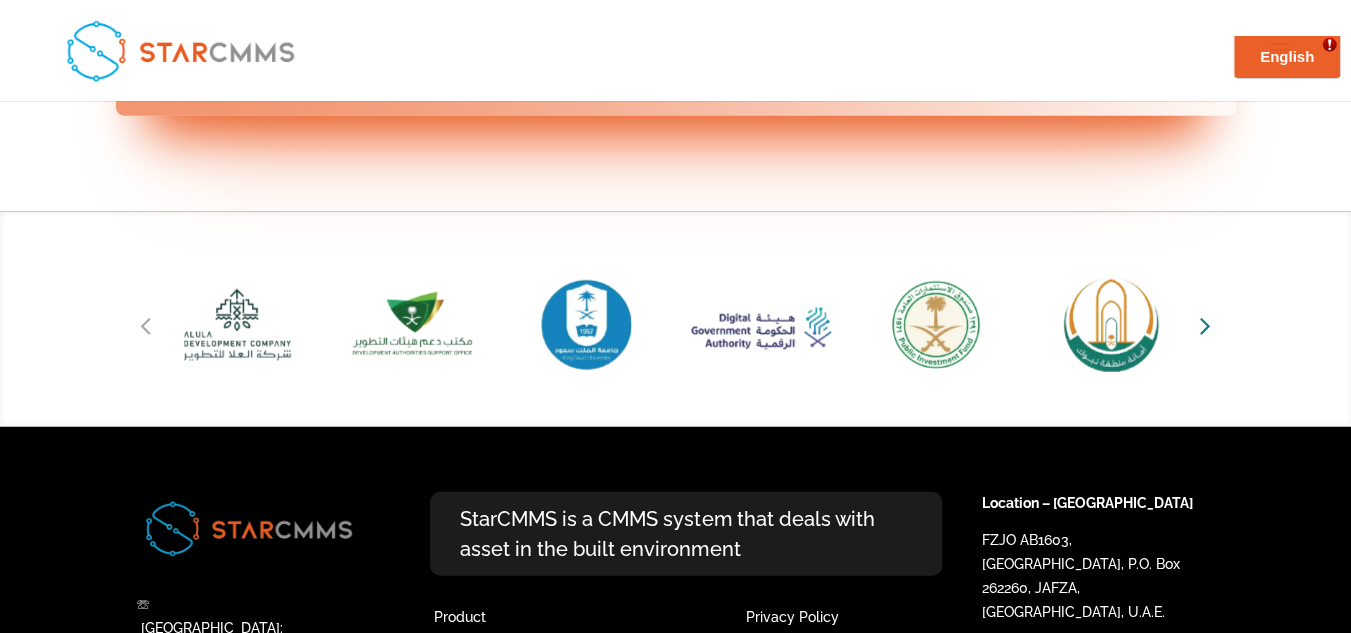 click at bounding box center (1205, 325) 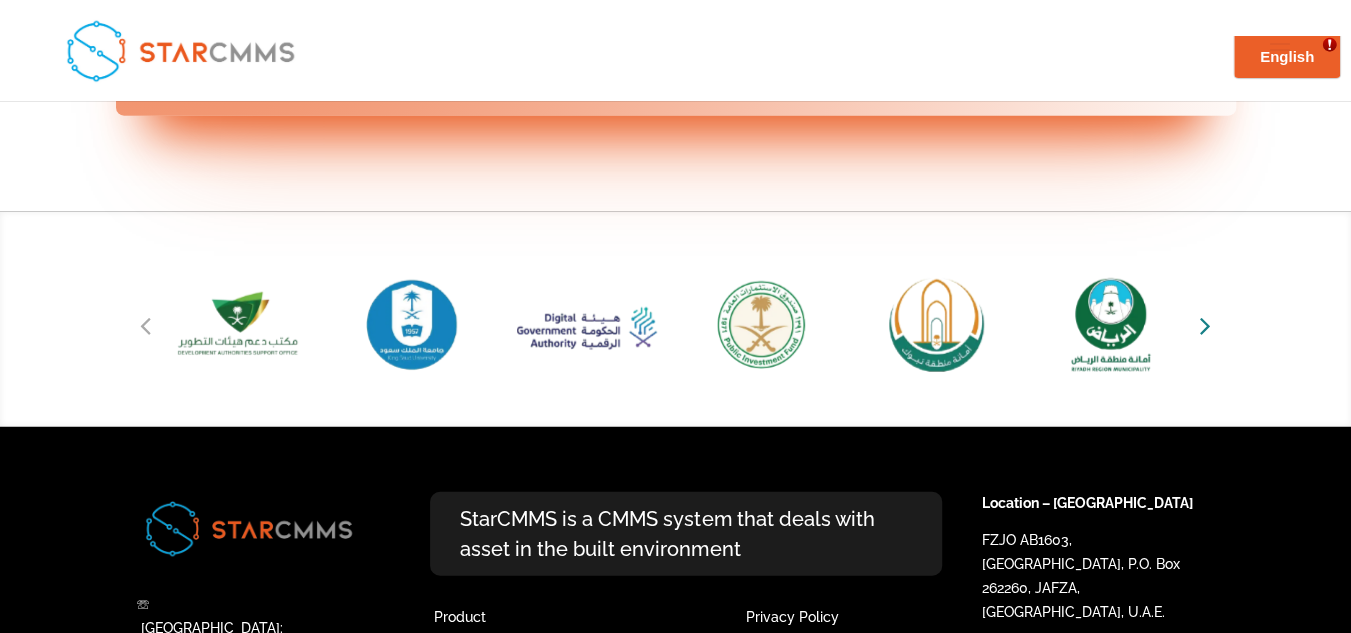 click at bounding box center (1205, 325) 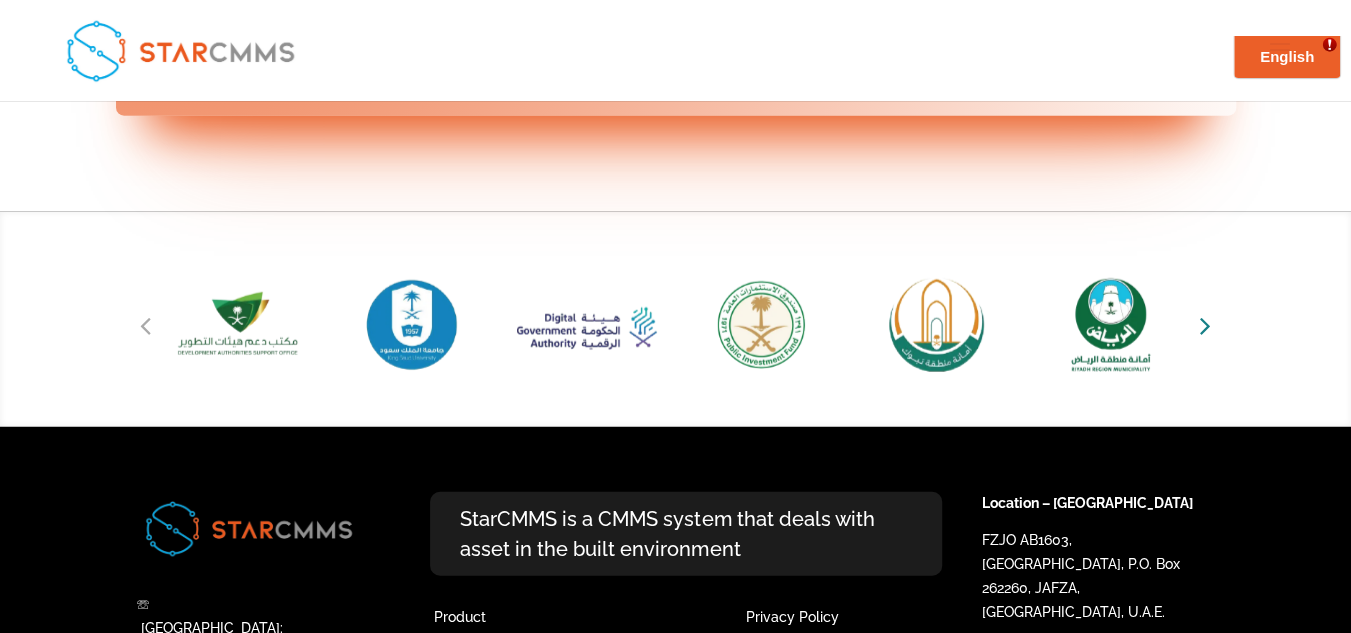 click at bounding box center [1205, 325] 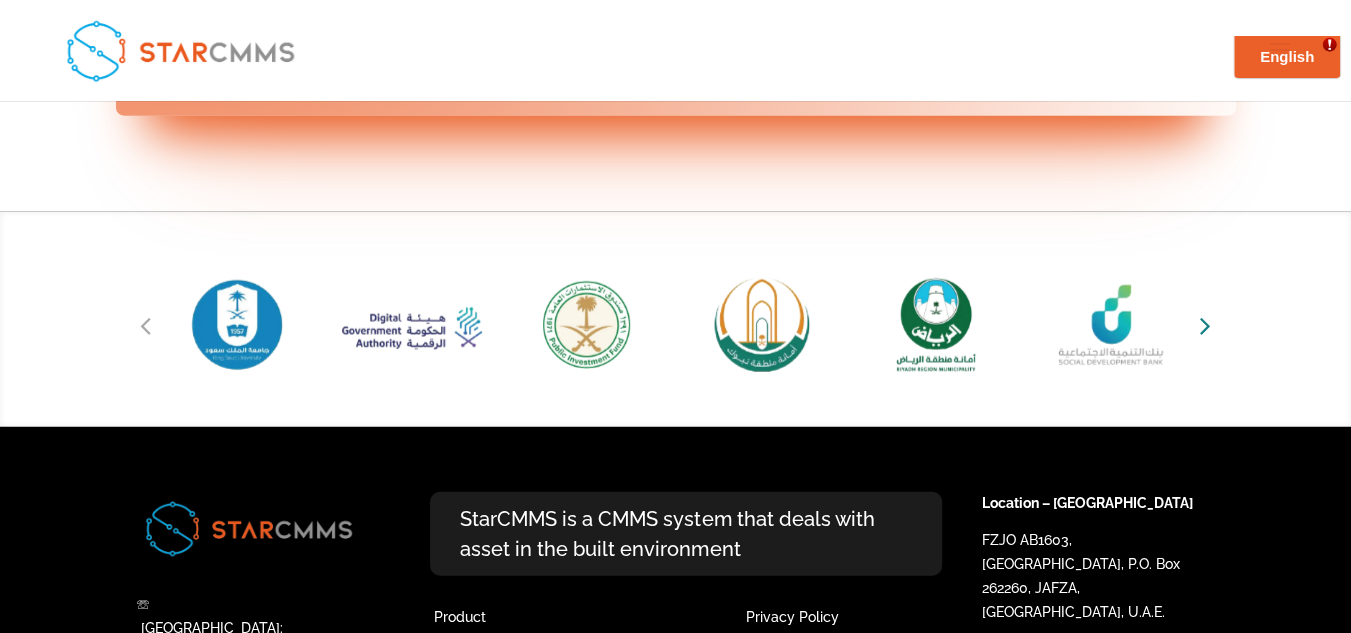 click at bounding box center (1205, 325) 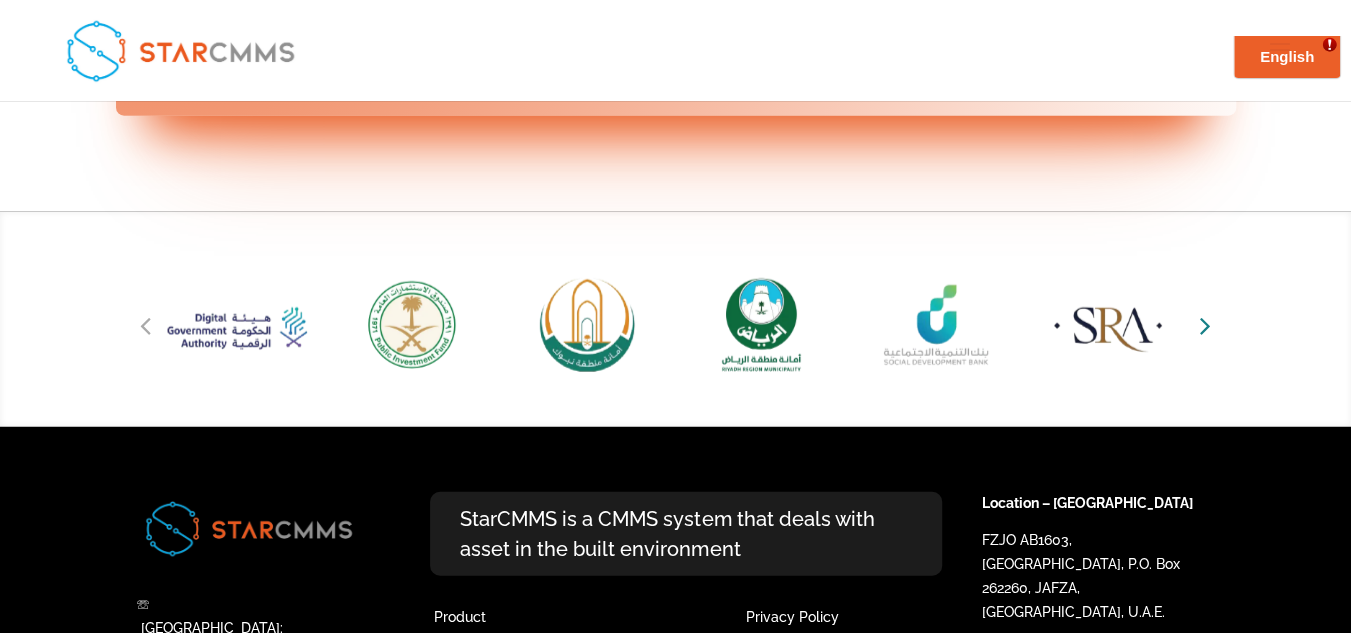 click at bounding box center (1205, 325) 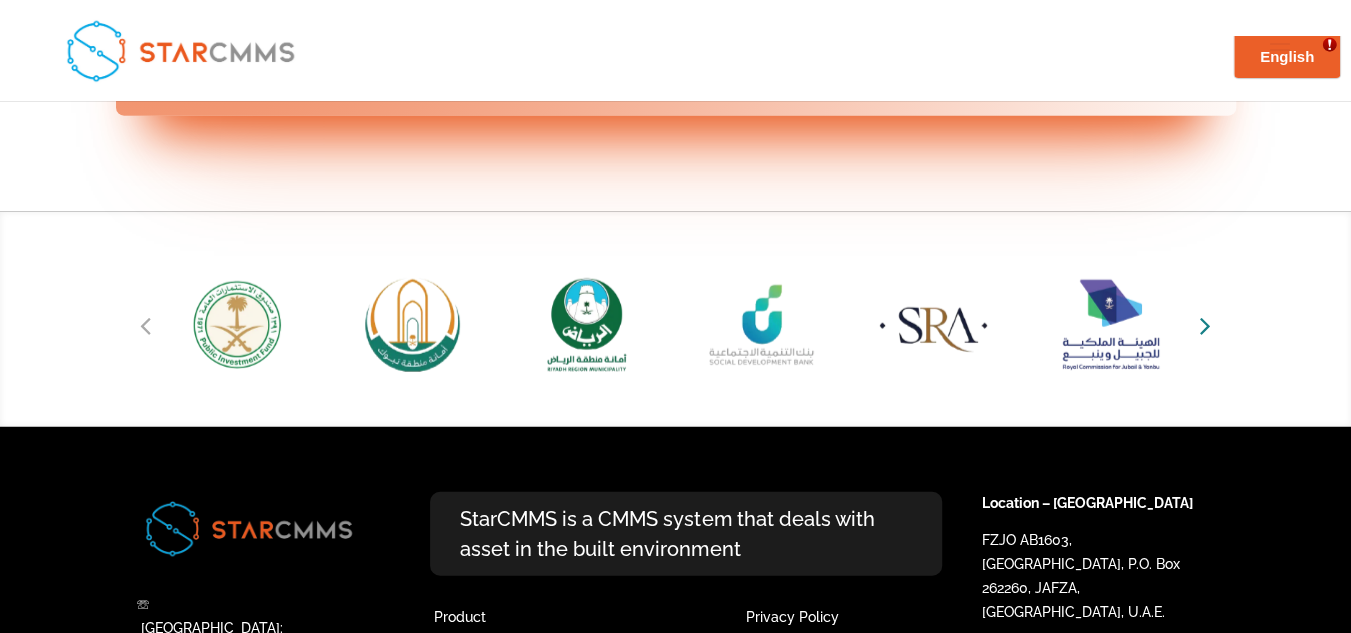 click at bounding box center [1205, 325] 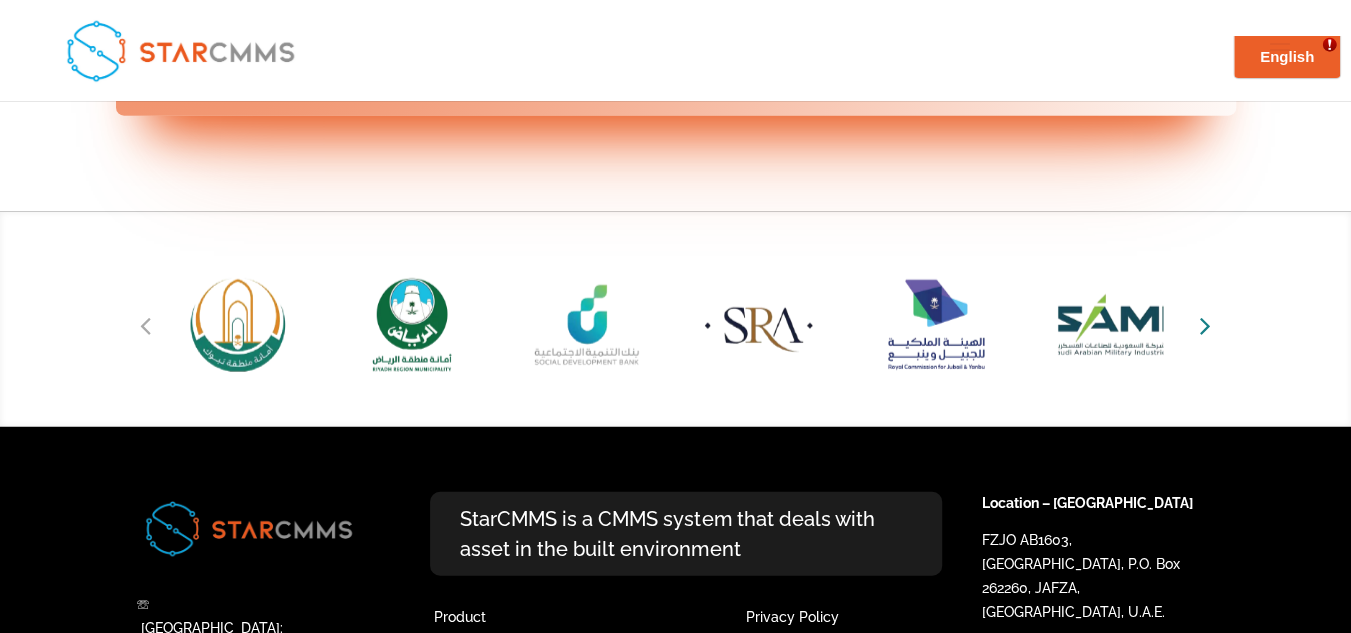 click at bounding box center [1205, 325] 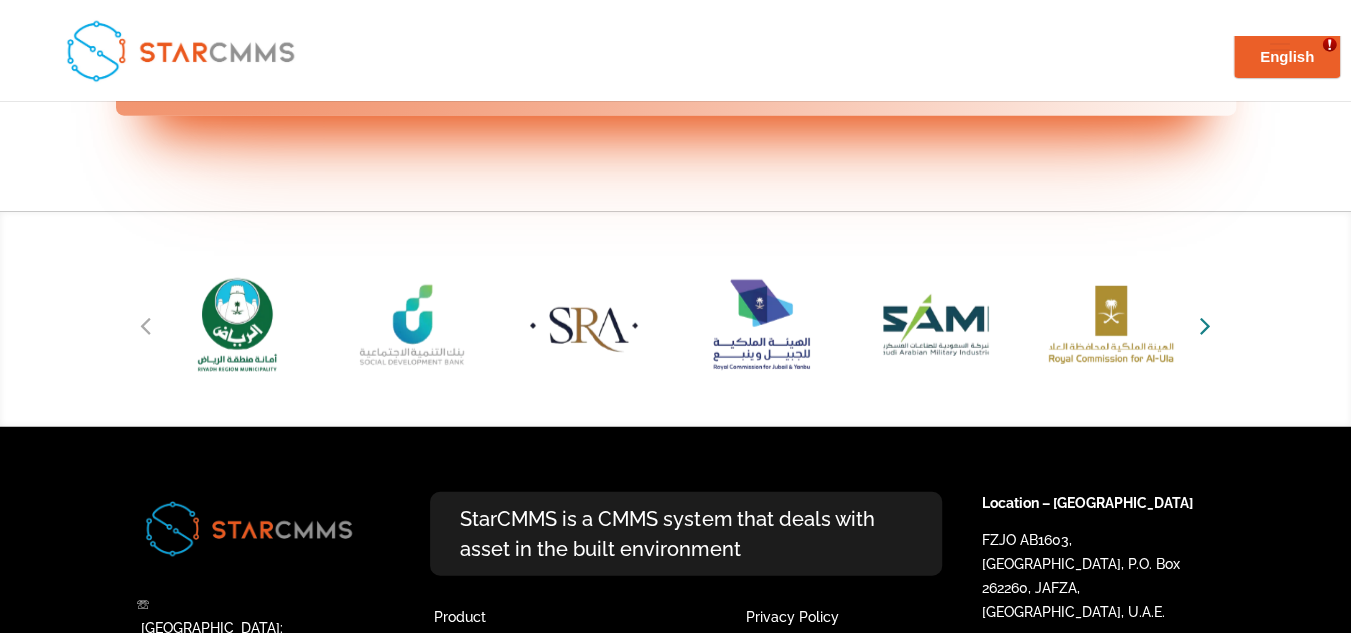 click at bounding box center (1205, 325) 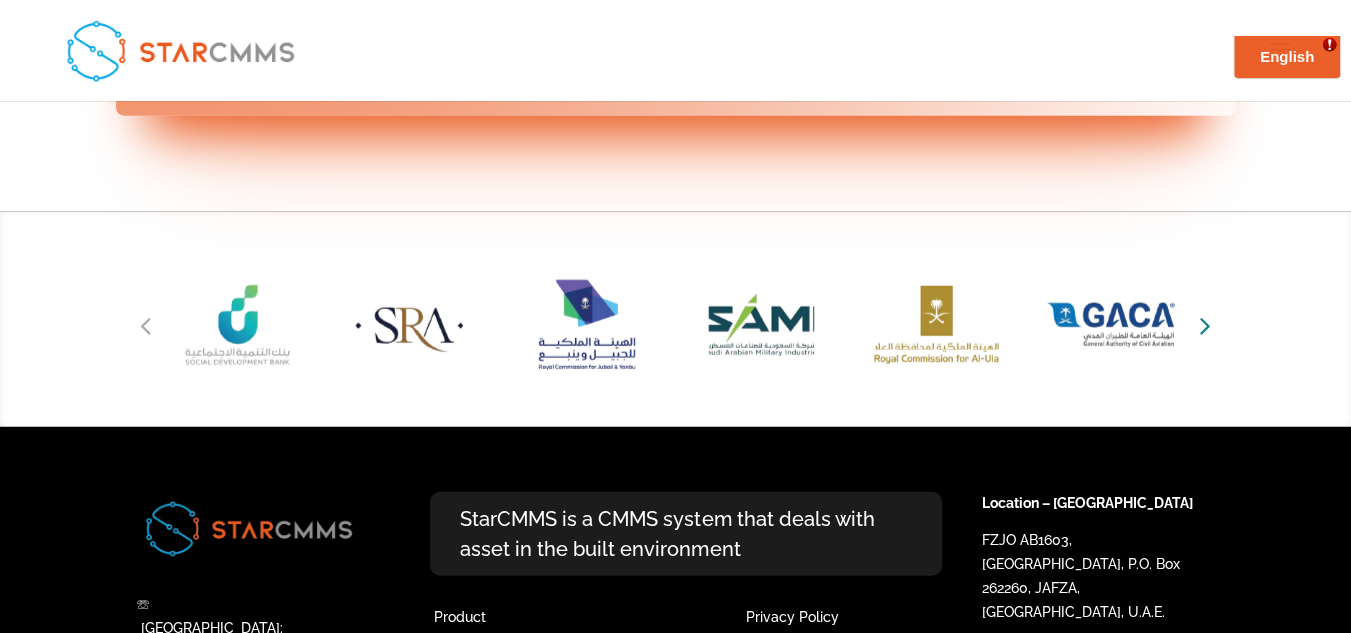 click at bounding box center [1205, 325] 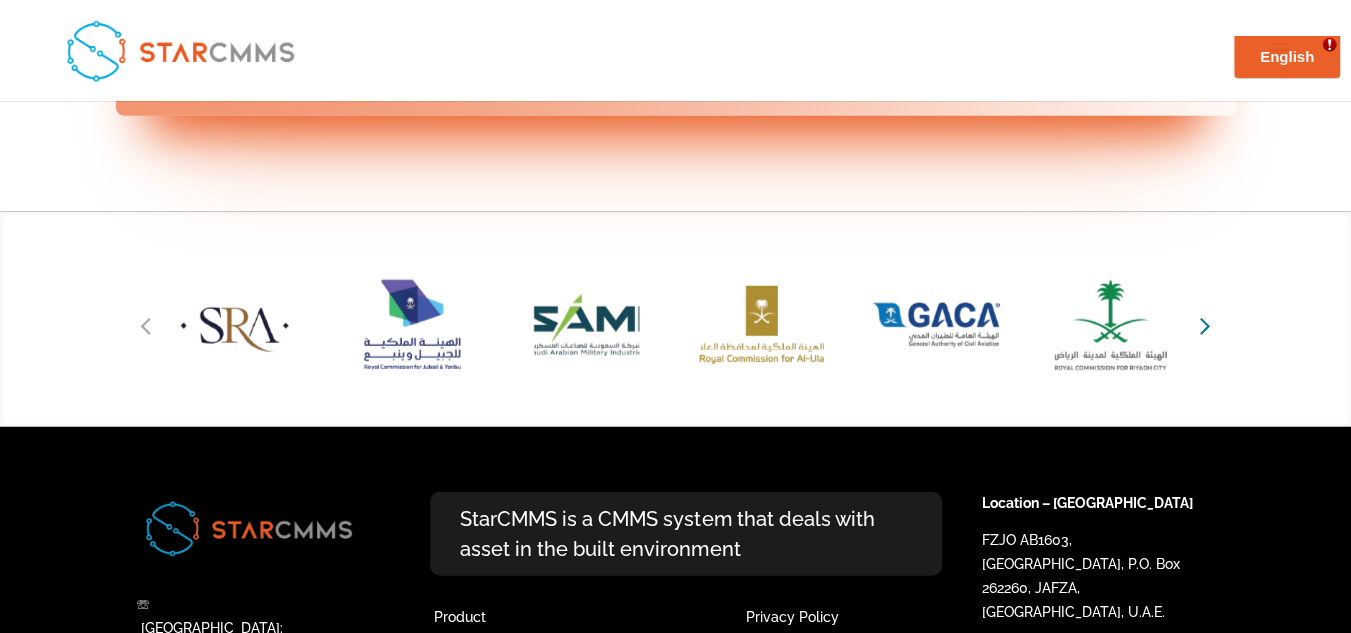 click at bounding box center (1205, 325) 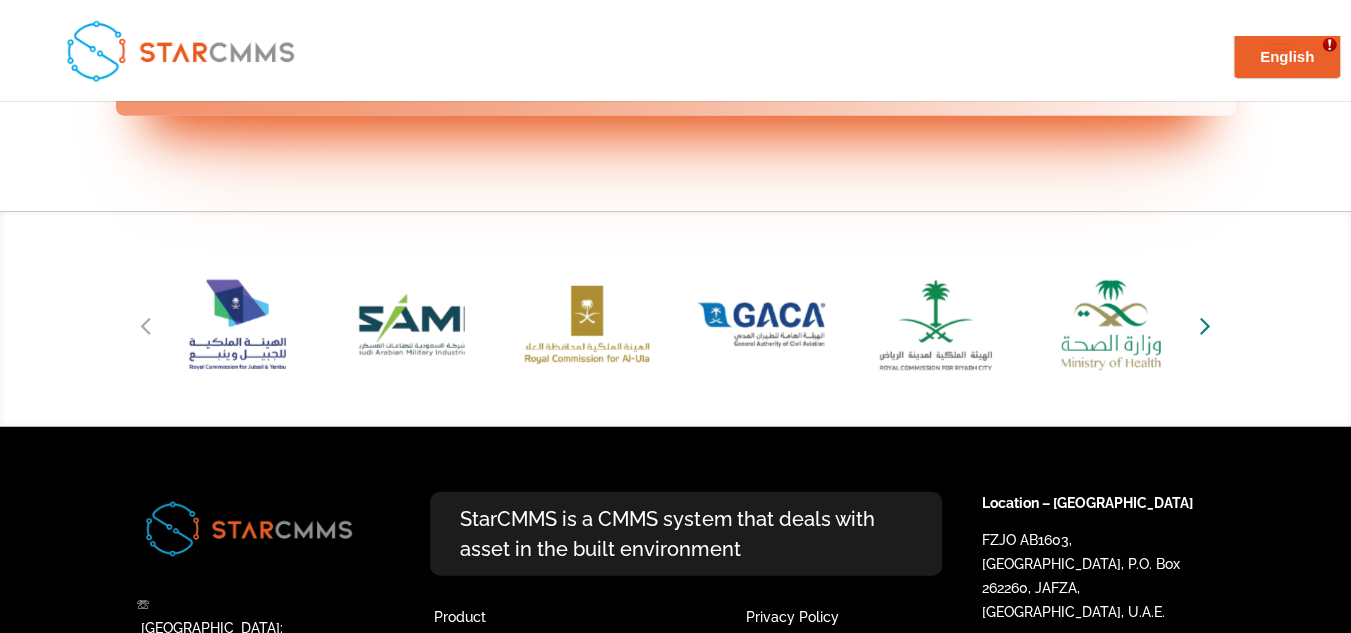 click at bounding box center (1205, 325) 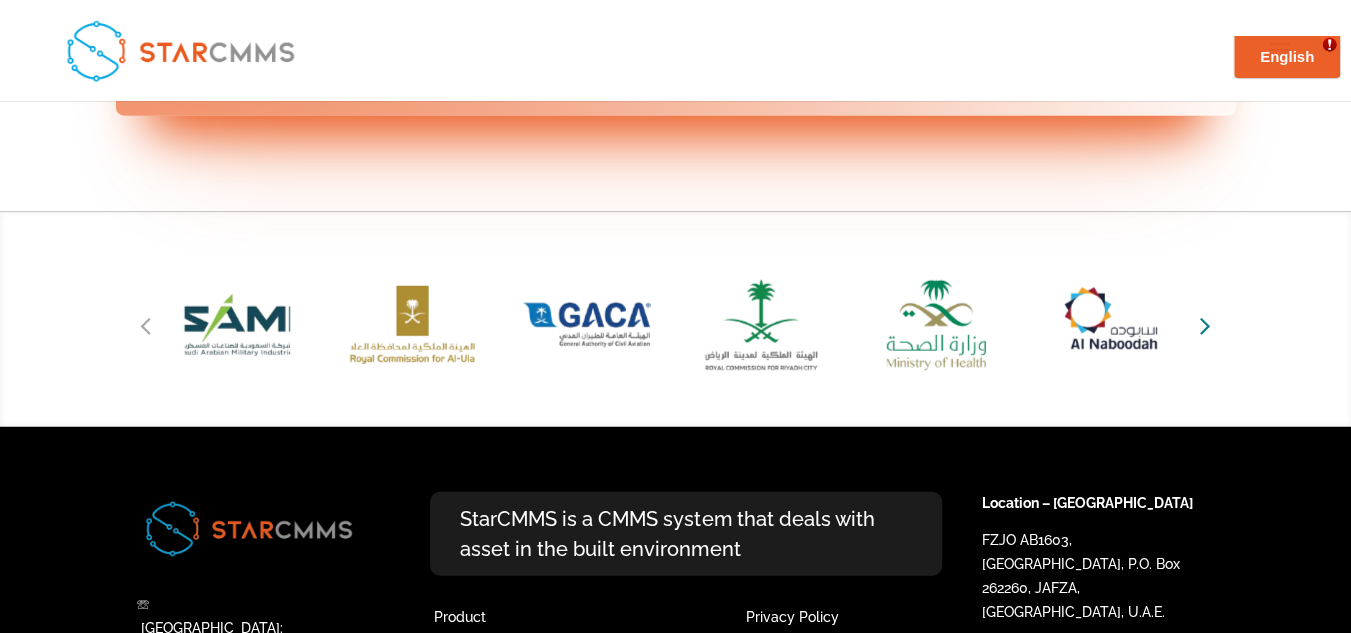 click at bounding box center (1205, 325) 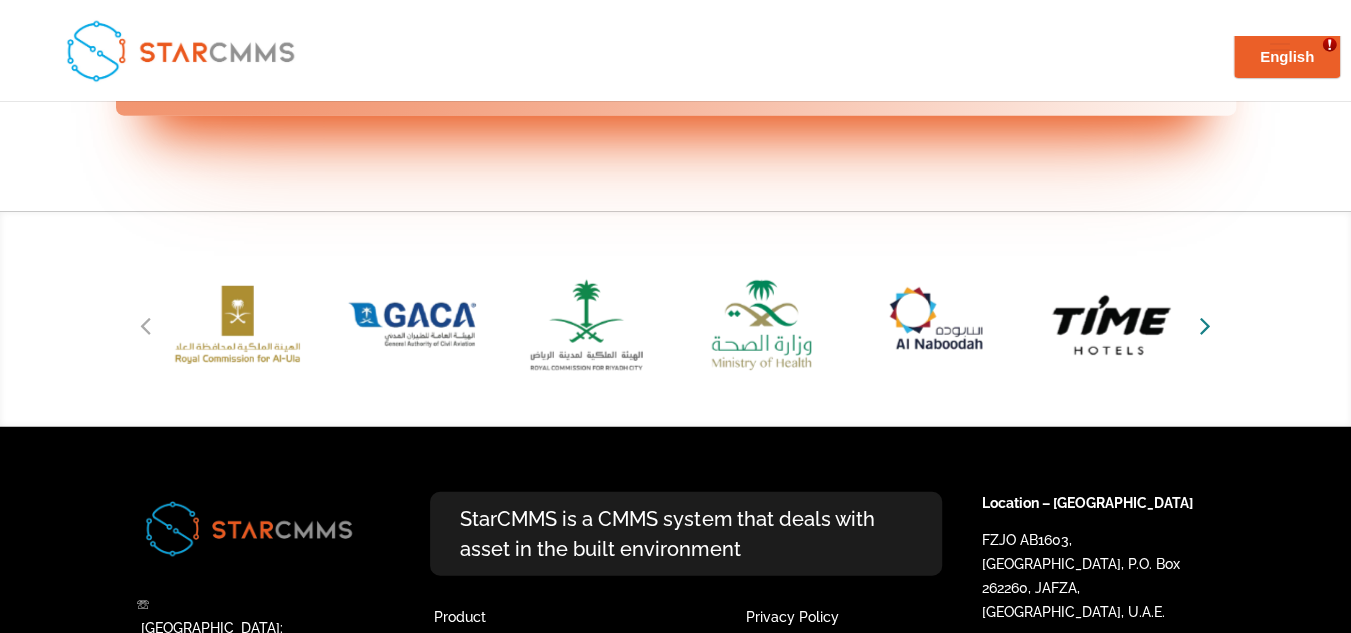 click at bounding box center (1205, 325) 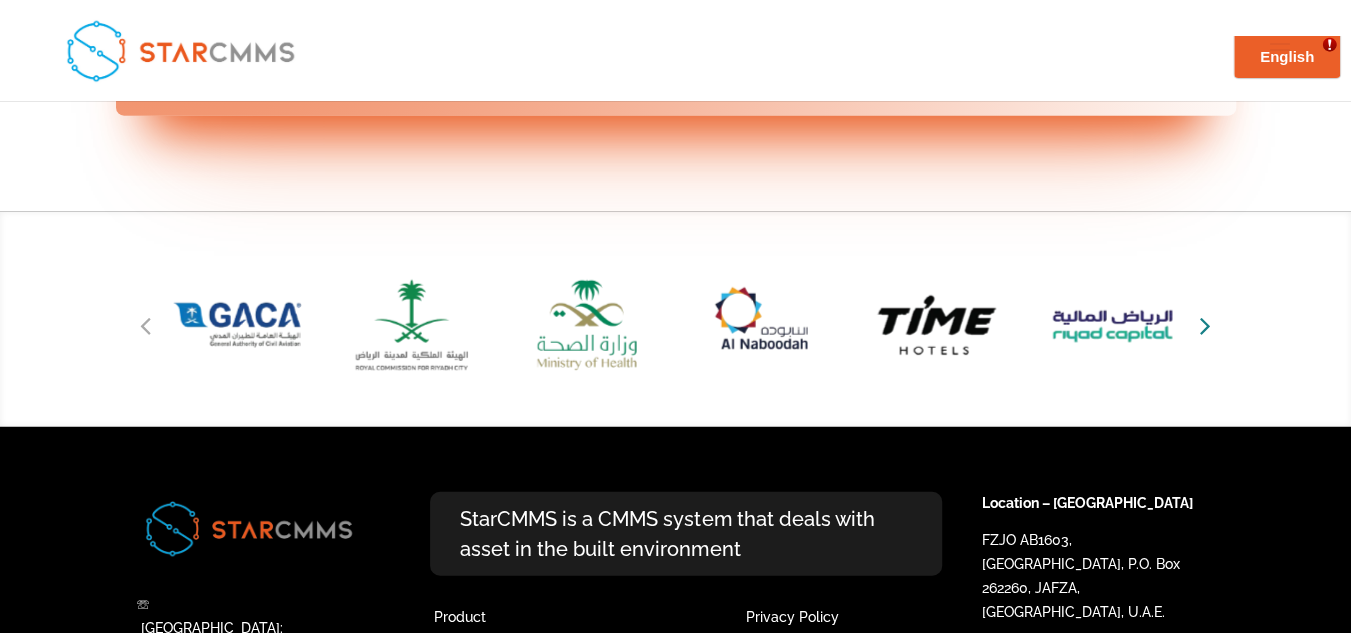 click at bounding box center (1205, 325) 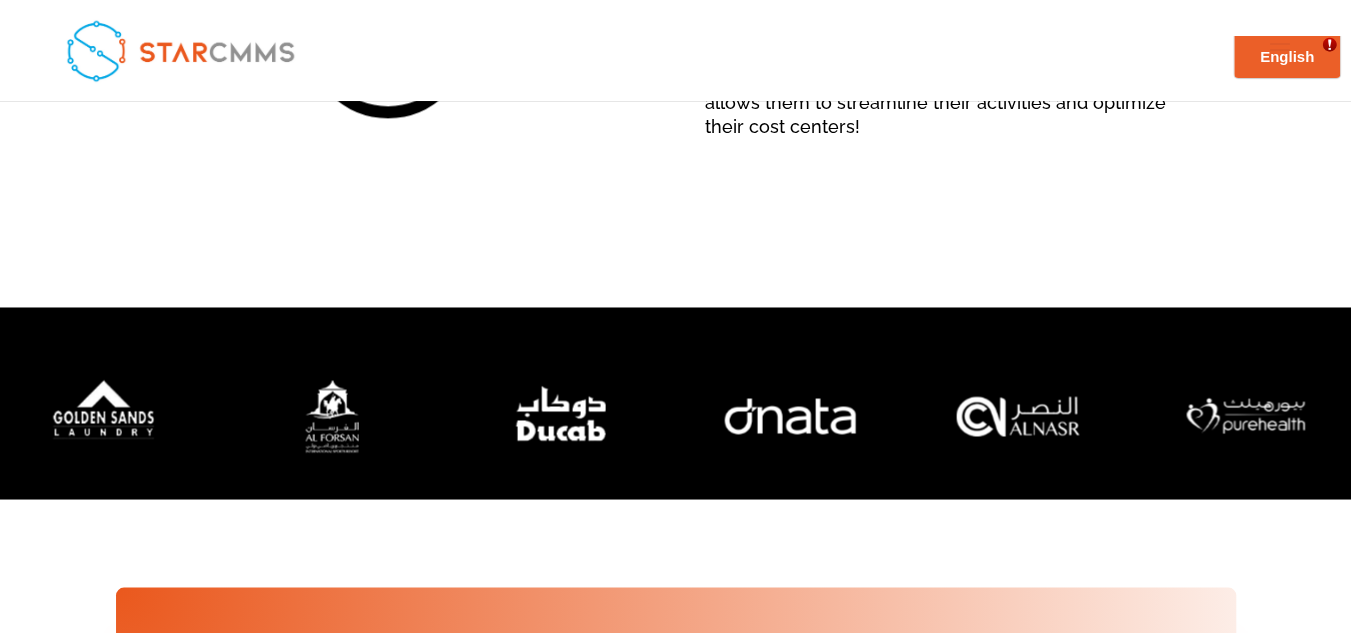 scroll, scrollTop: 1668, scrollLeft: 0, axis: vertical 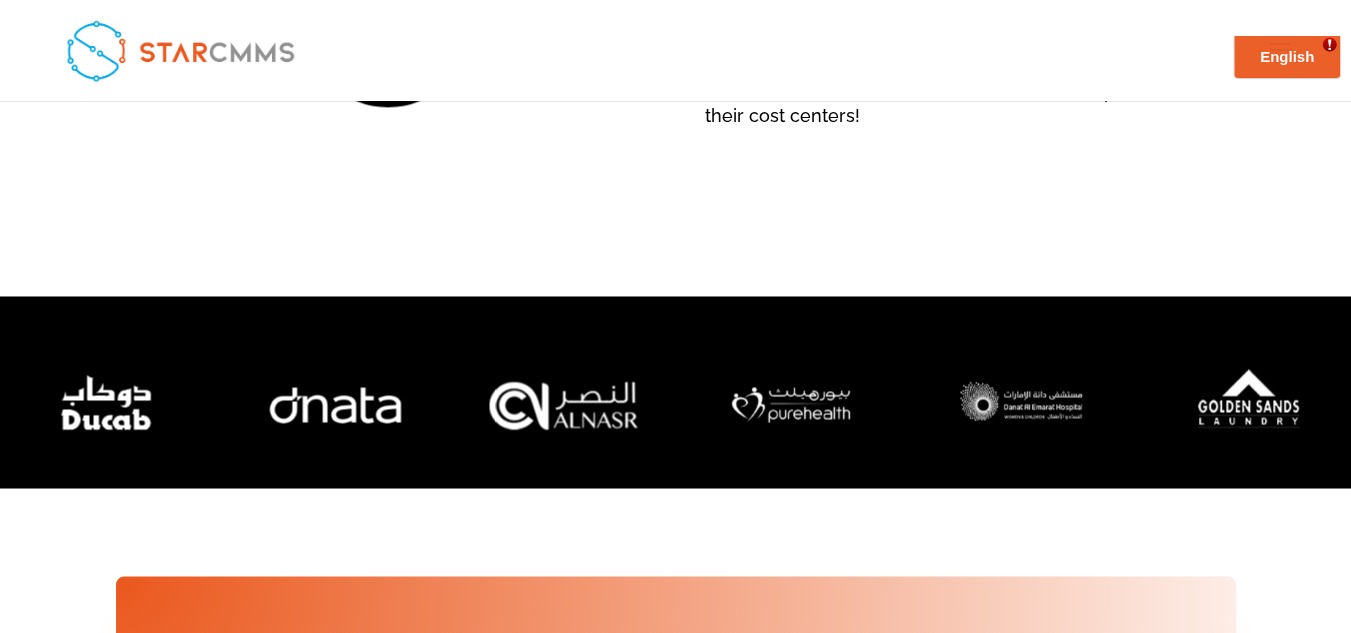 click at bounding box center (675, 419) 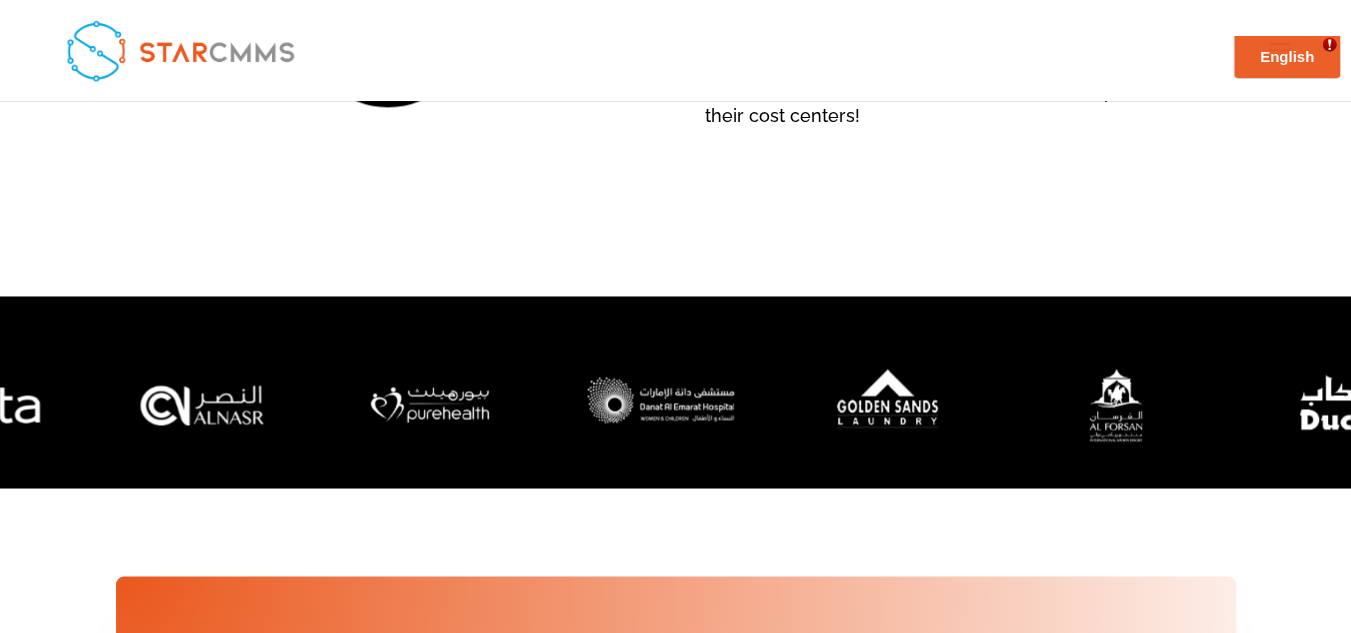 click at bounding box center [659, 404] 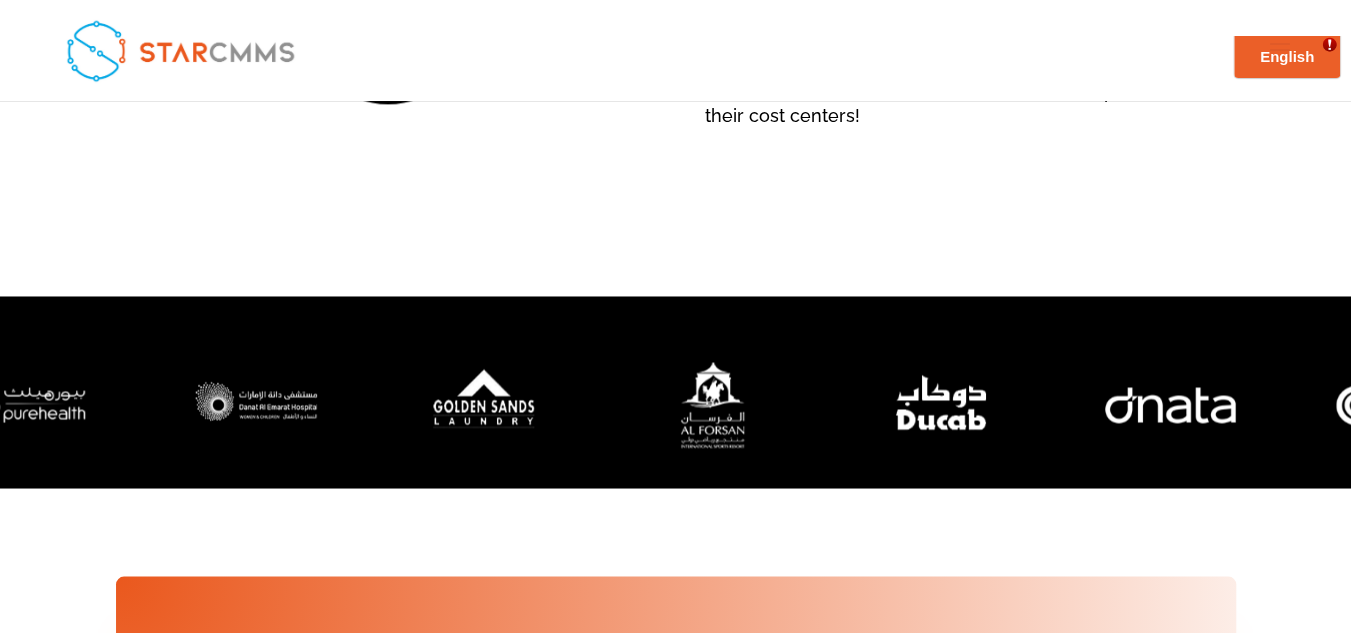 click at bounding box center (713, 404) 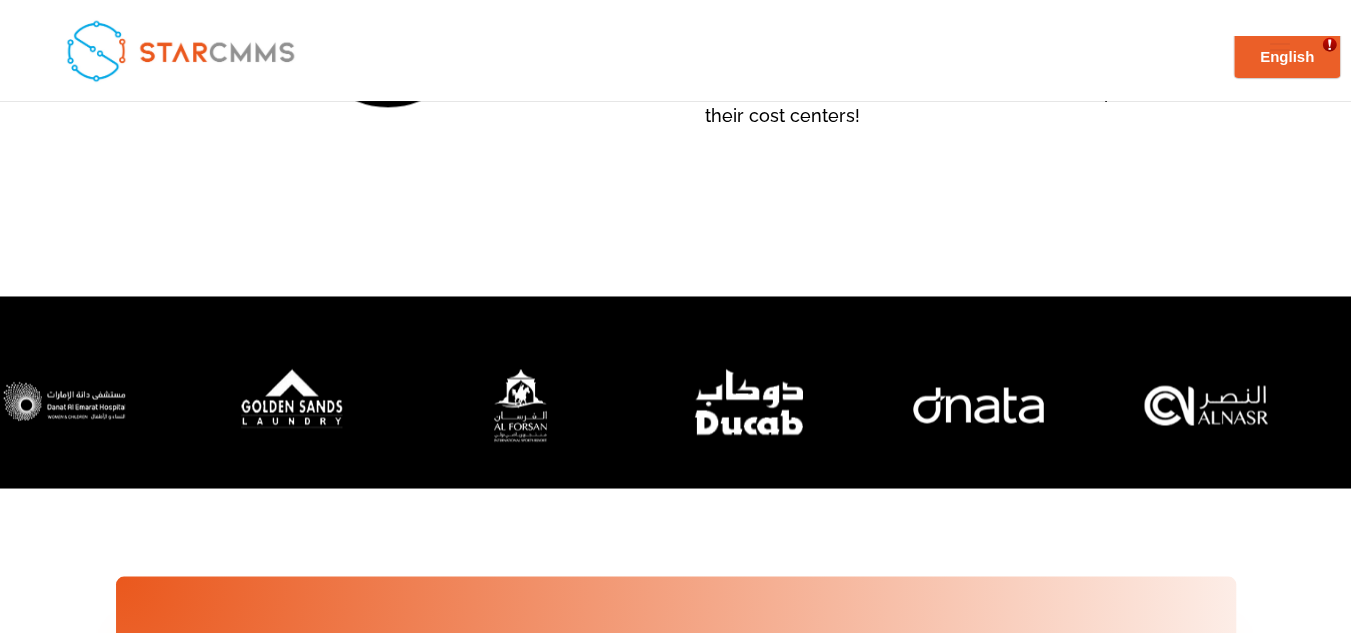 click at bounding box center [749, 404] 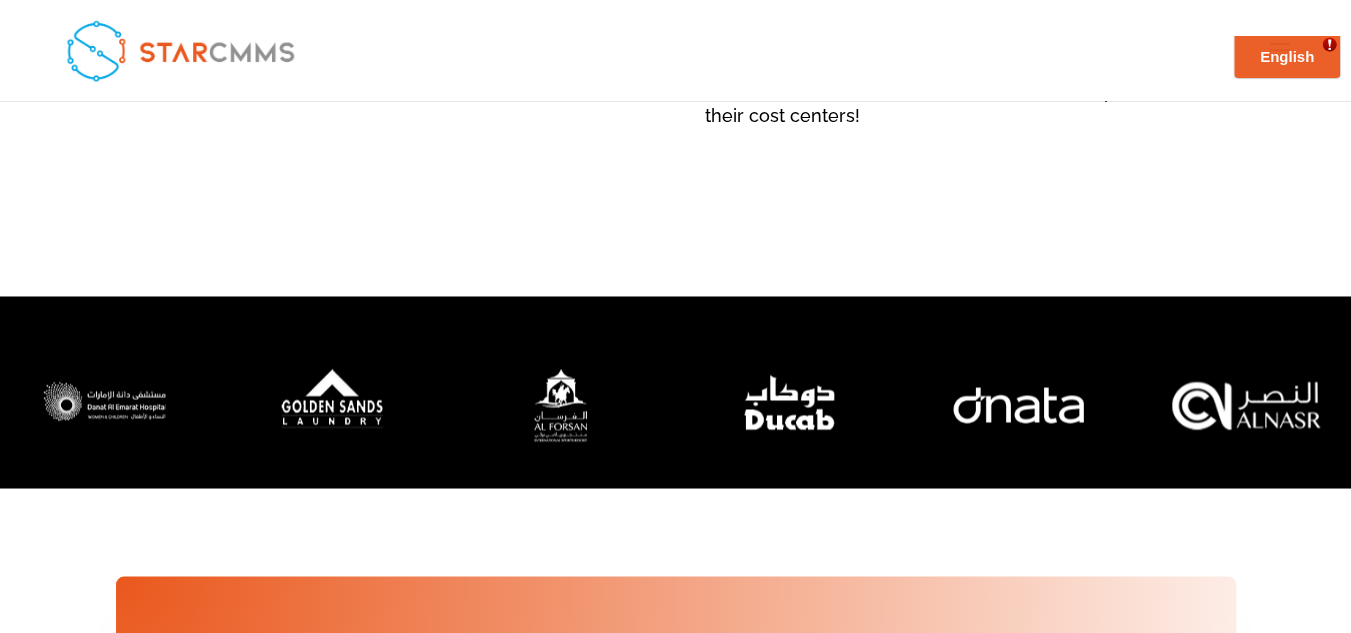 click at bounding box center [-2295, 404] 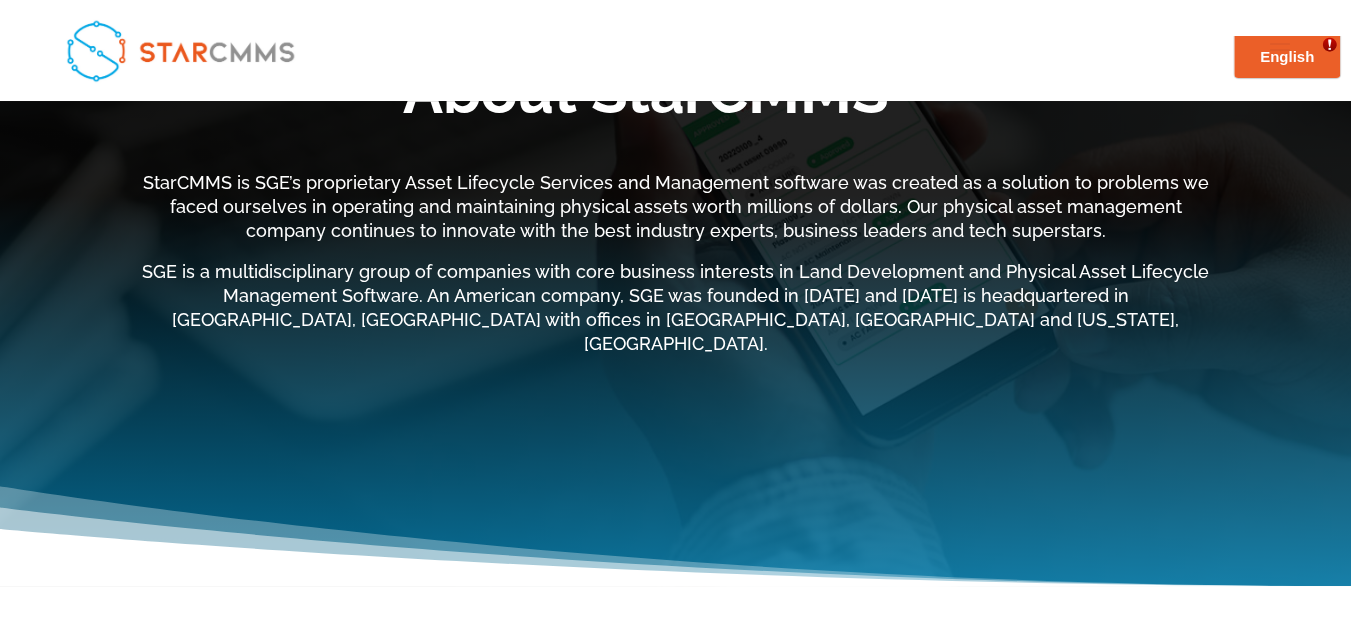 scroll, scrollTop: 0, scrollLeft: 0, axis: both 